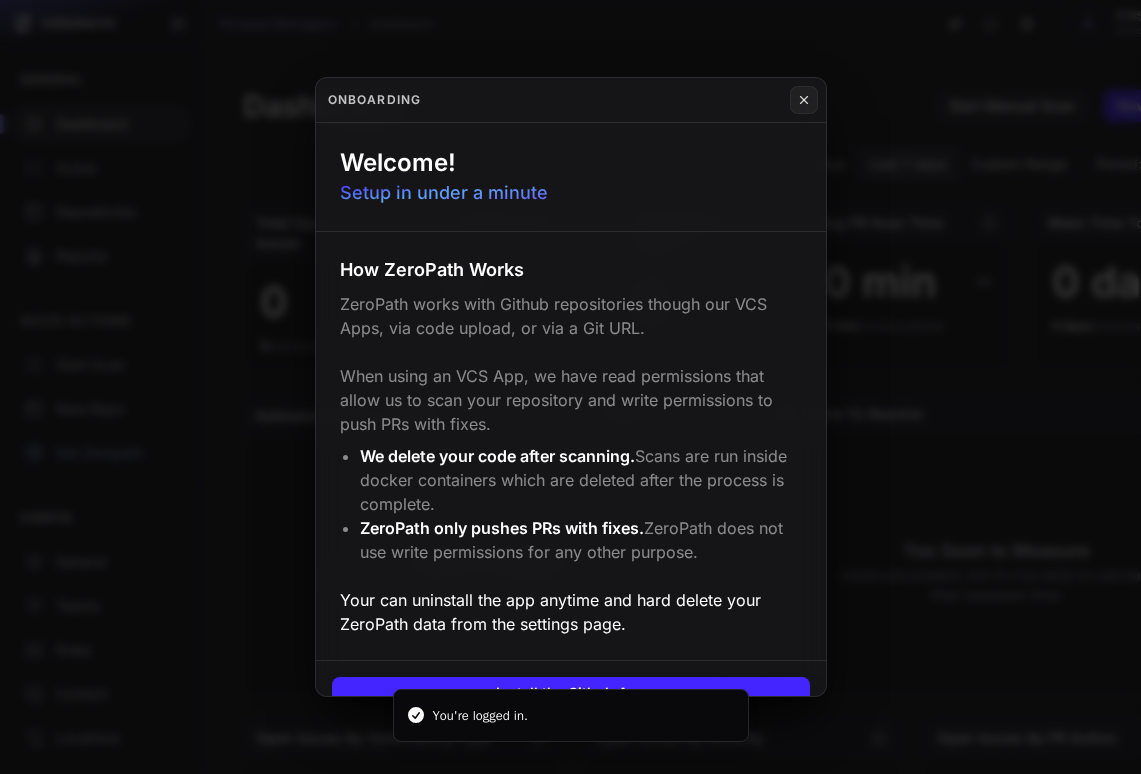 scroll, scrollTop: 0, scrollLeft: 0, axis: both 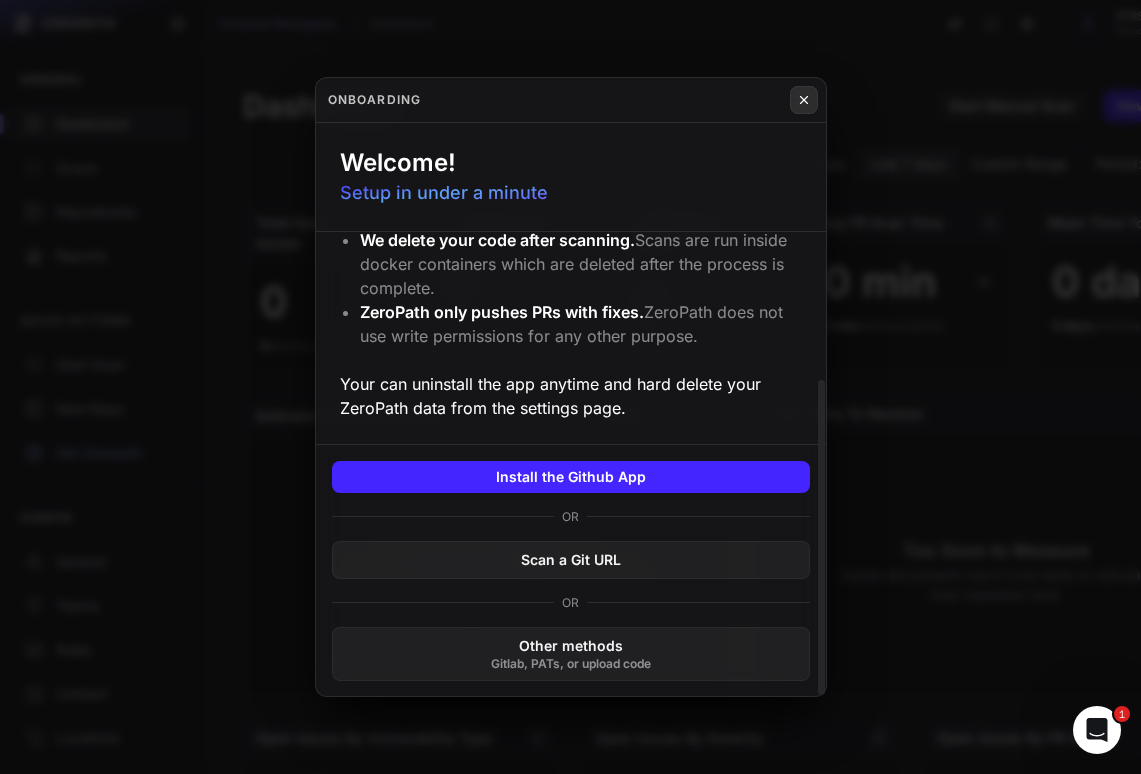 click 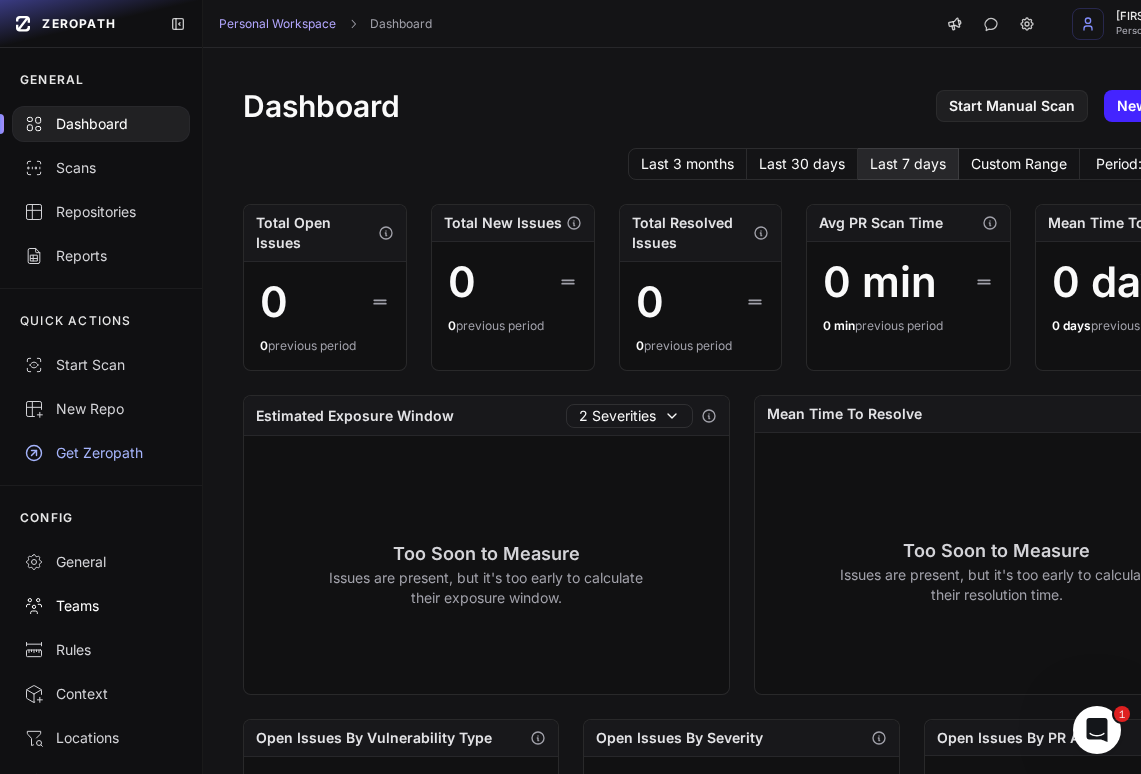 click on "Teams" at bounding box center (101, 606) 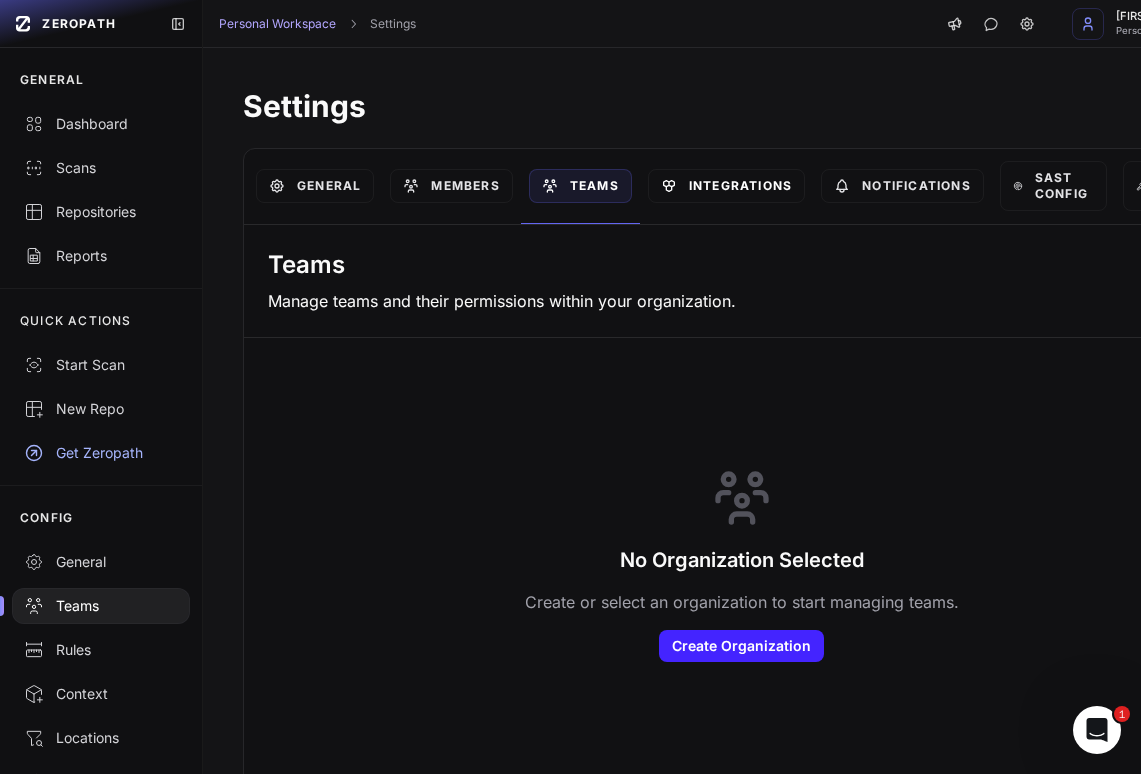 click on "Integrations" at bounding box center (726, 186) 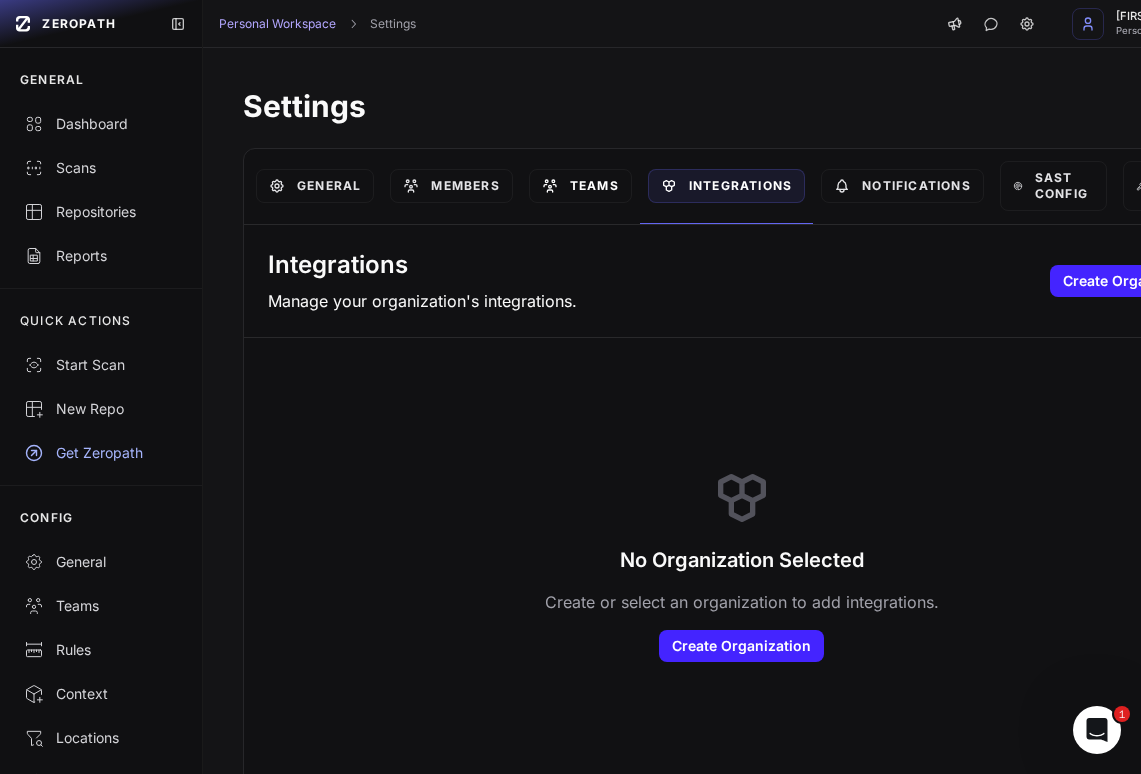 click on "Teams" at bounding box center [580, 186] 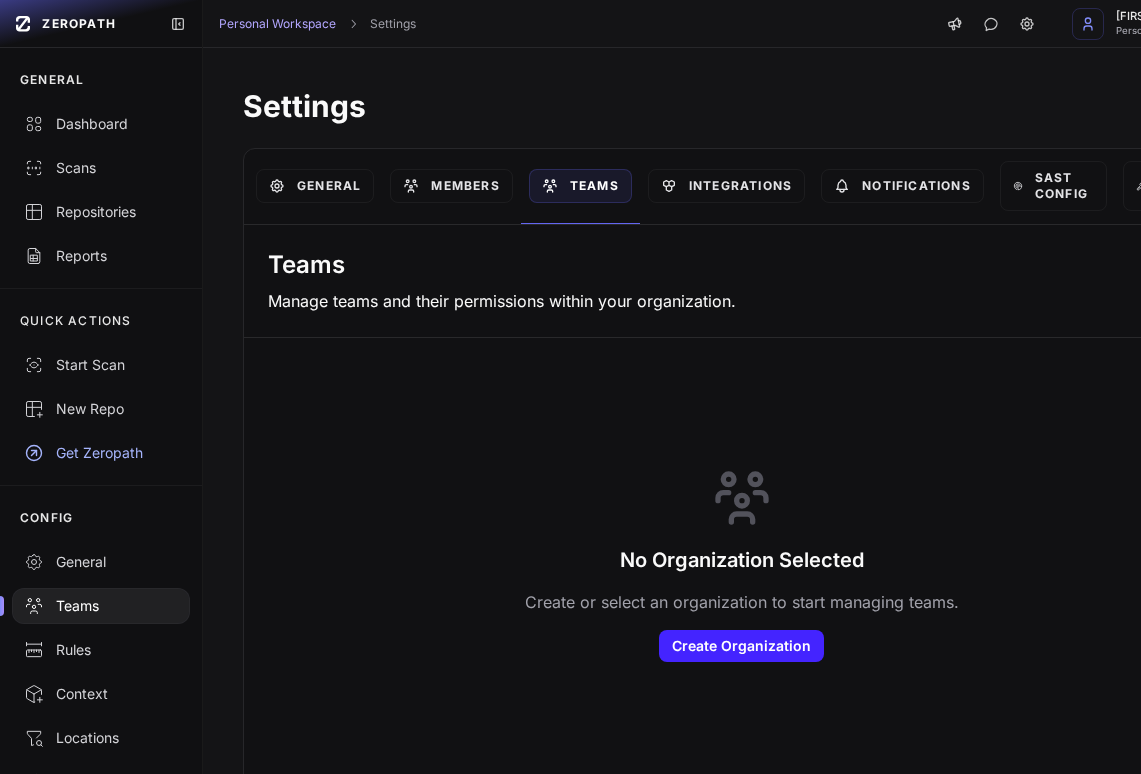 scroll, scrollTop: 0, scrollLeft: 0, axis: both 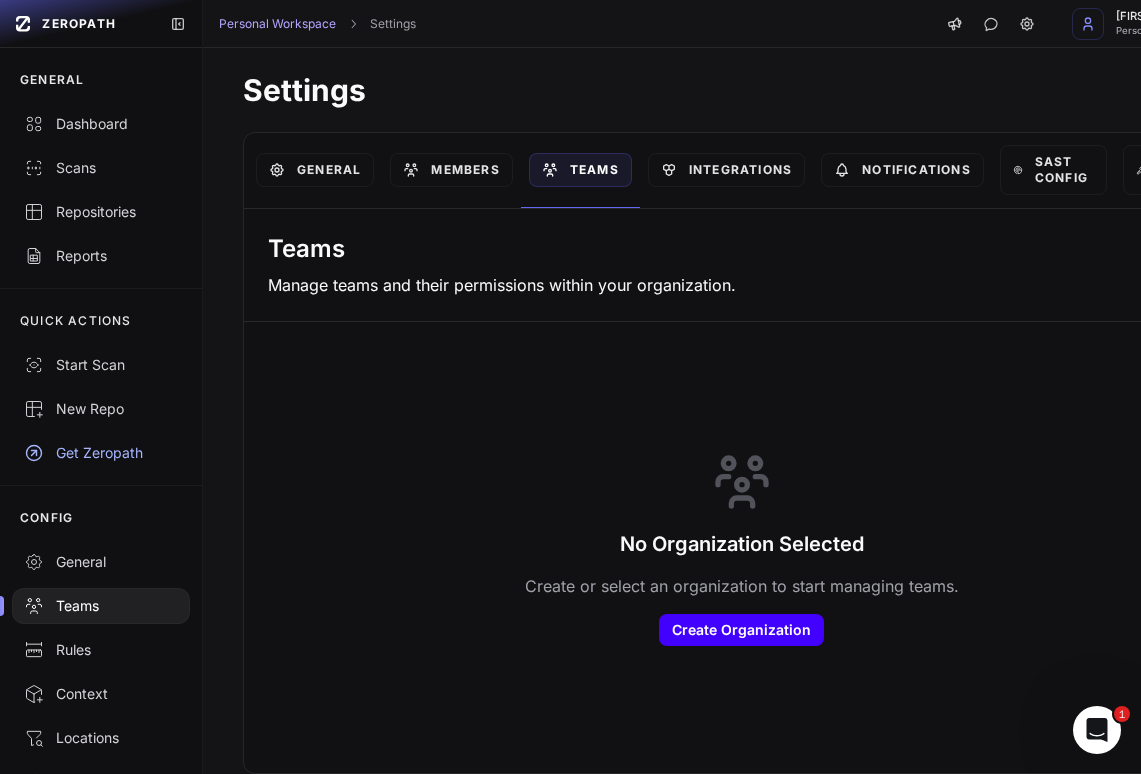 click on "Create Organization" at bounding box center [741, 630] 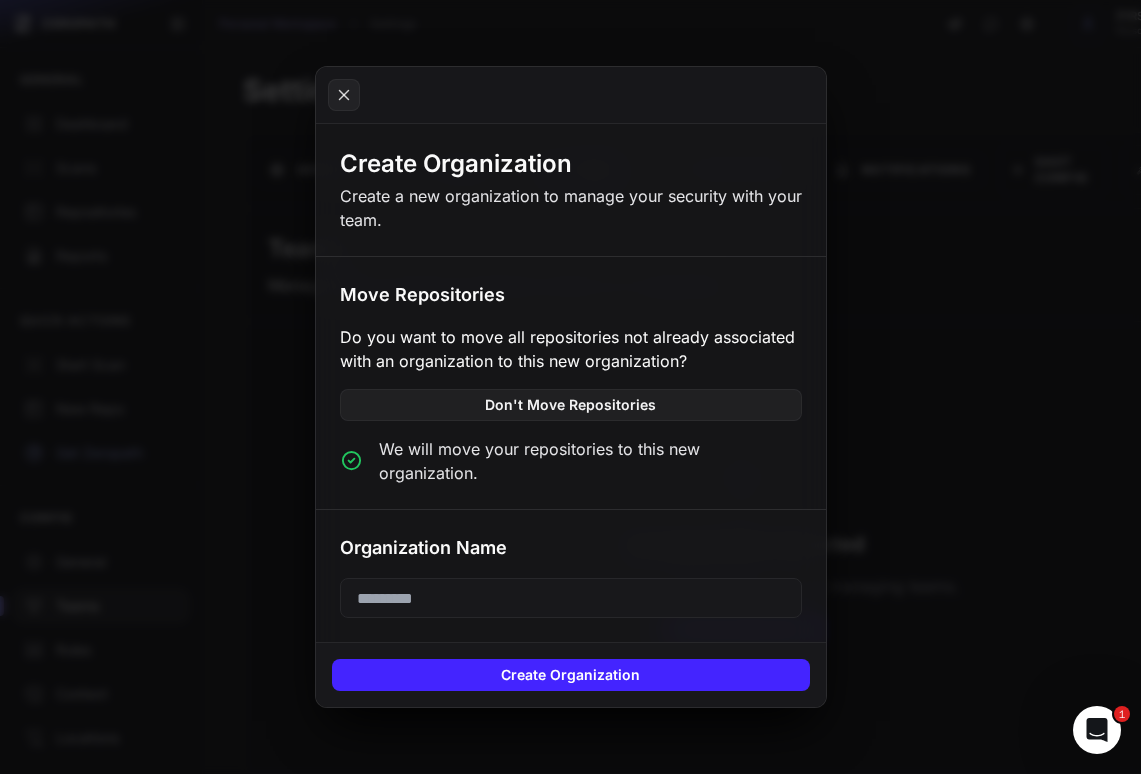 click at bounding box center (570, 387) 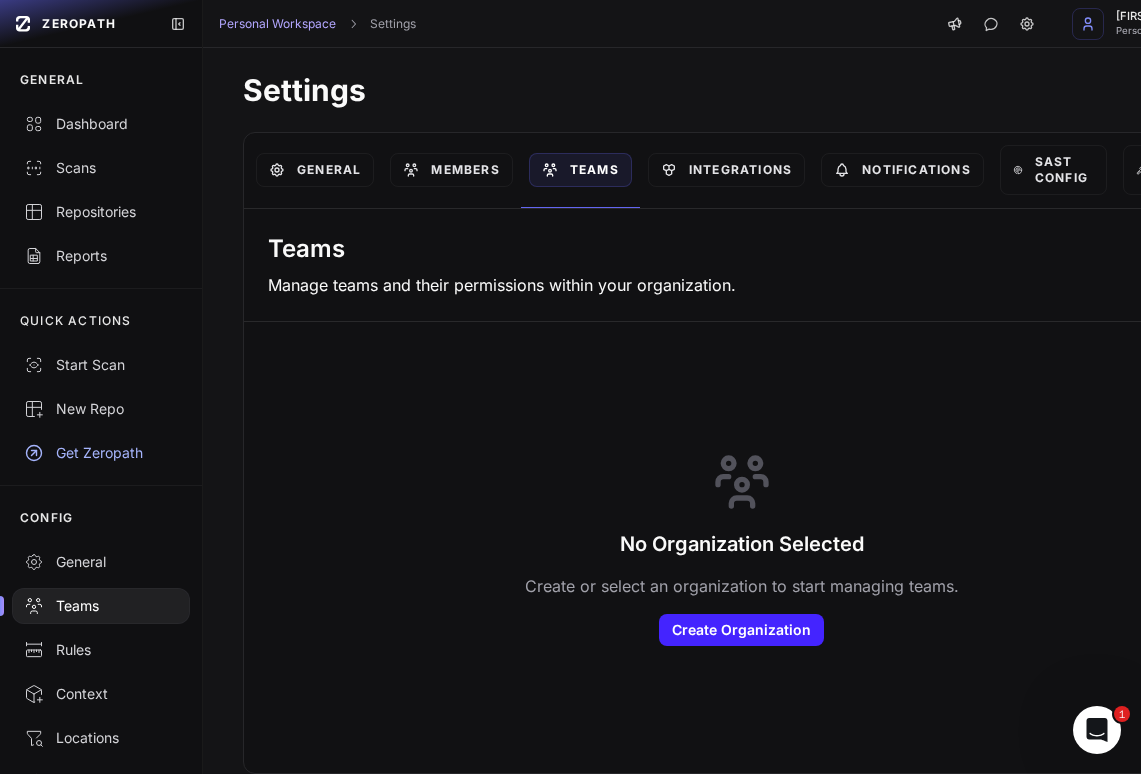 click on "Members" at bounding box center [451, 170] 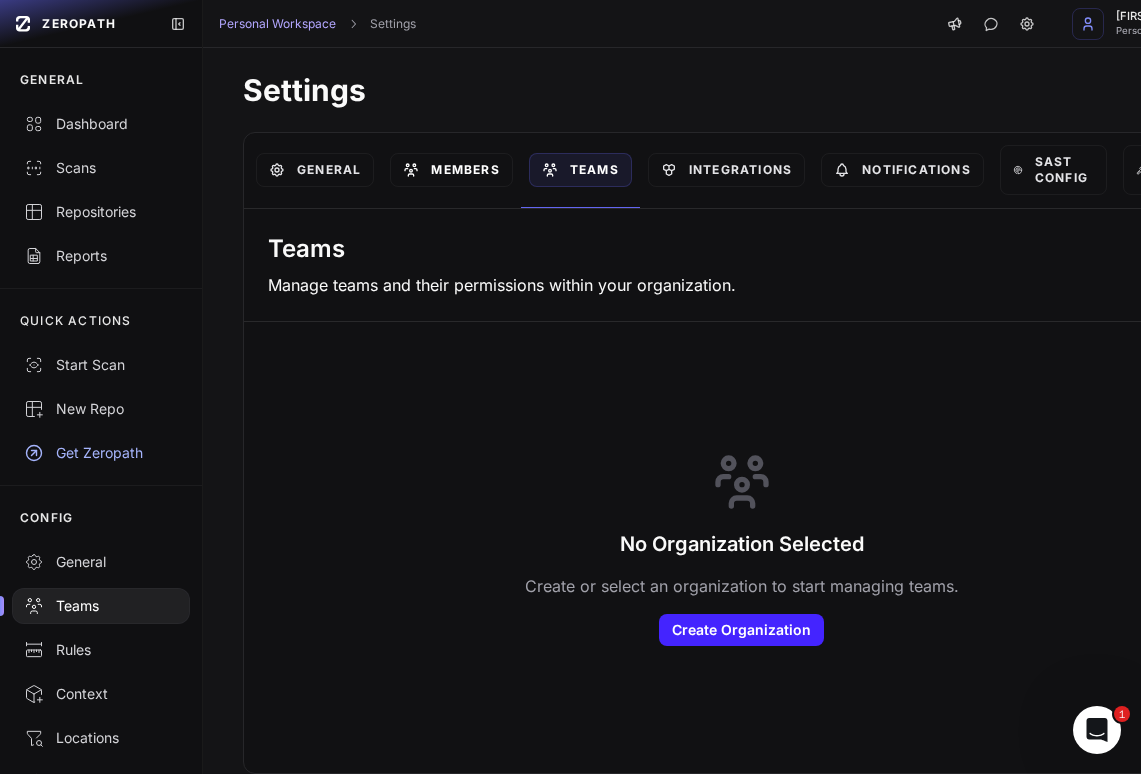 click on "Members" at bounding box center (451, 170) 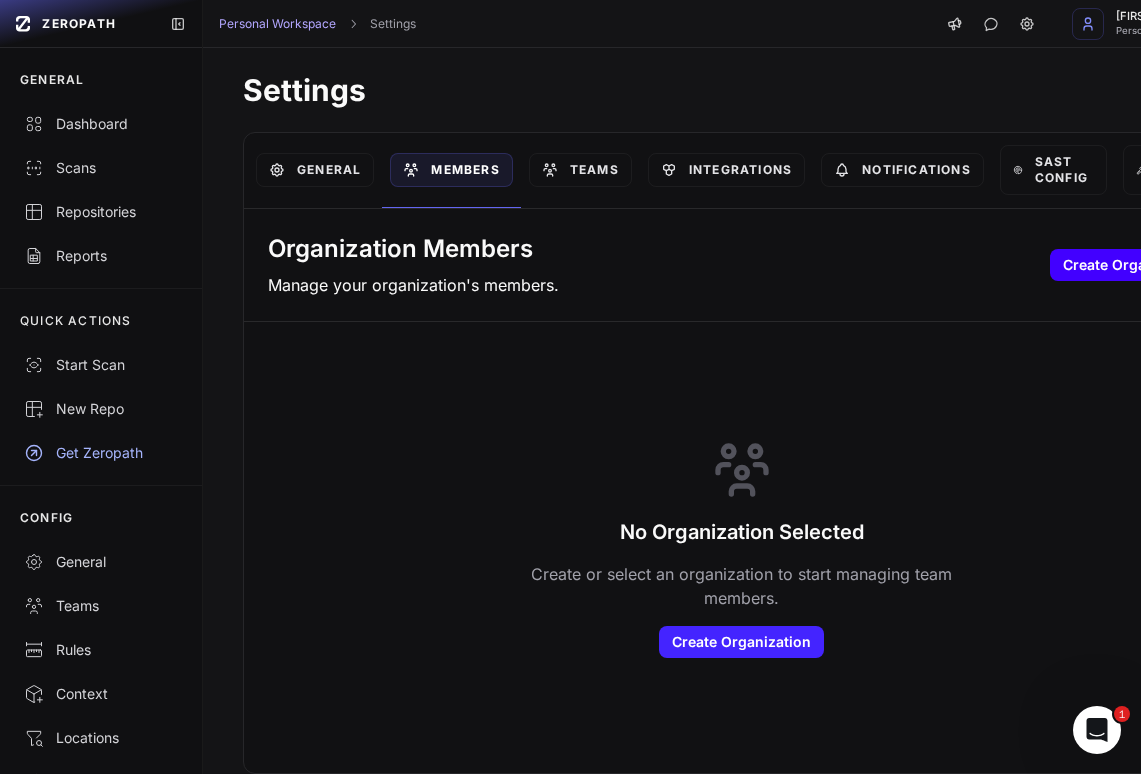 click on "Create Organization" at bounding box center [1132, 265] 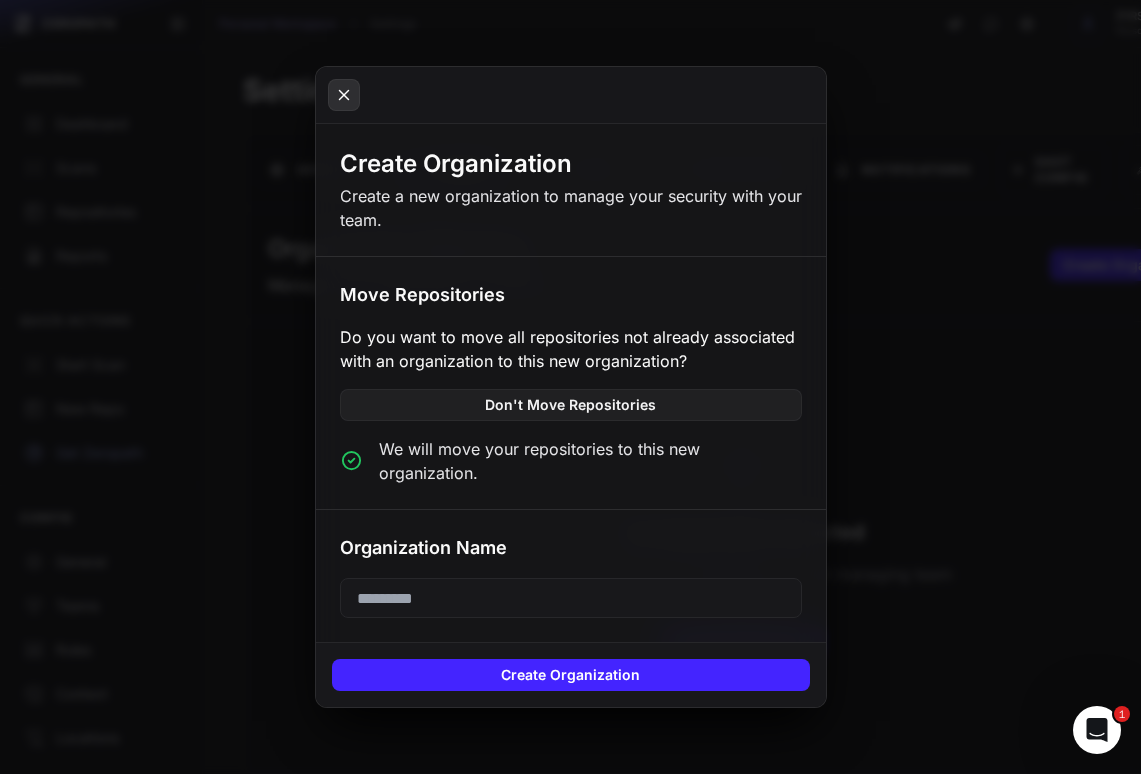 click 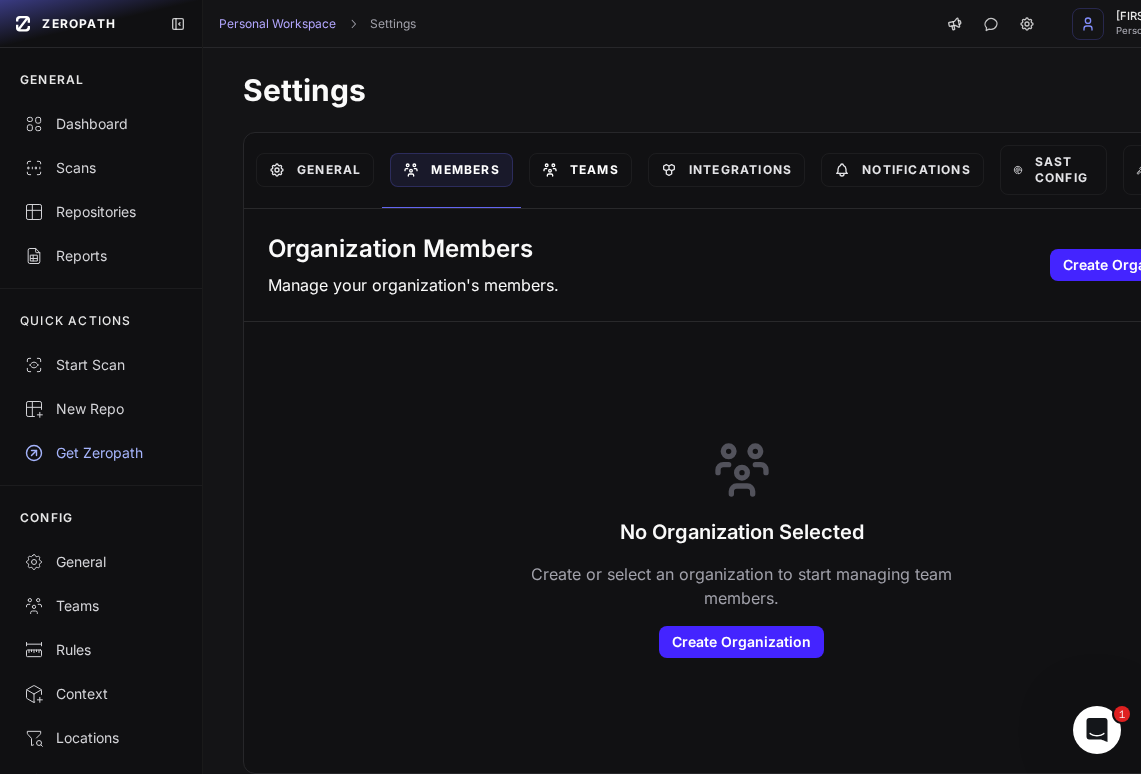 click on "Teams" at bounding box center (580, 170) 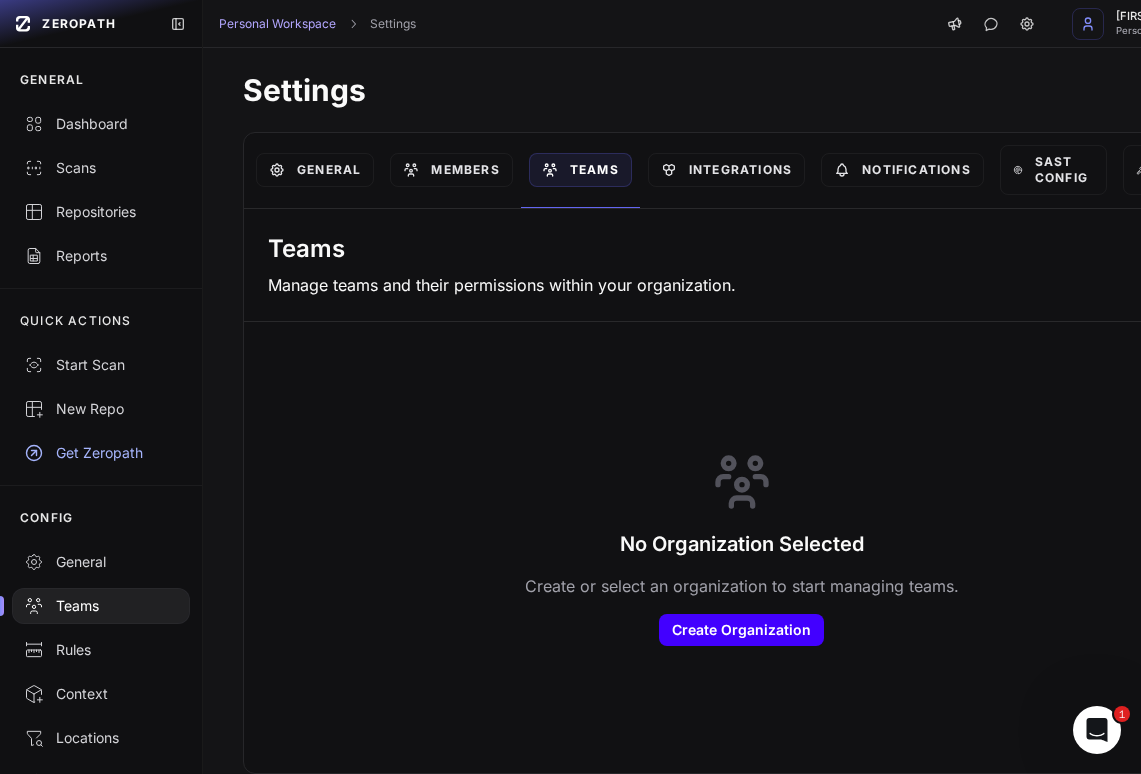 click on "Create Organization" at bounding box center [741, 630] 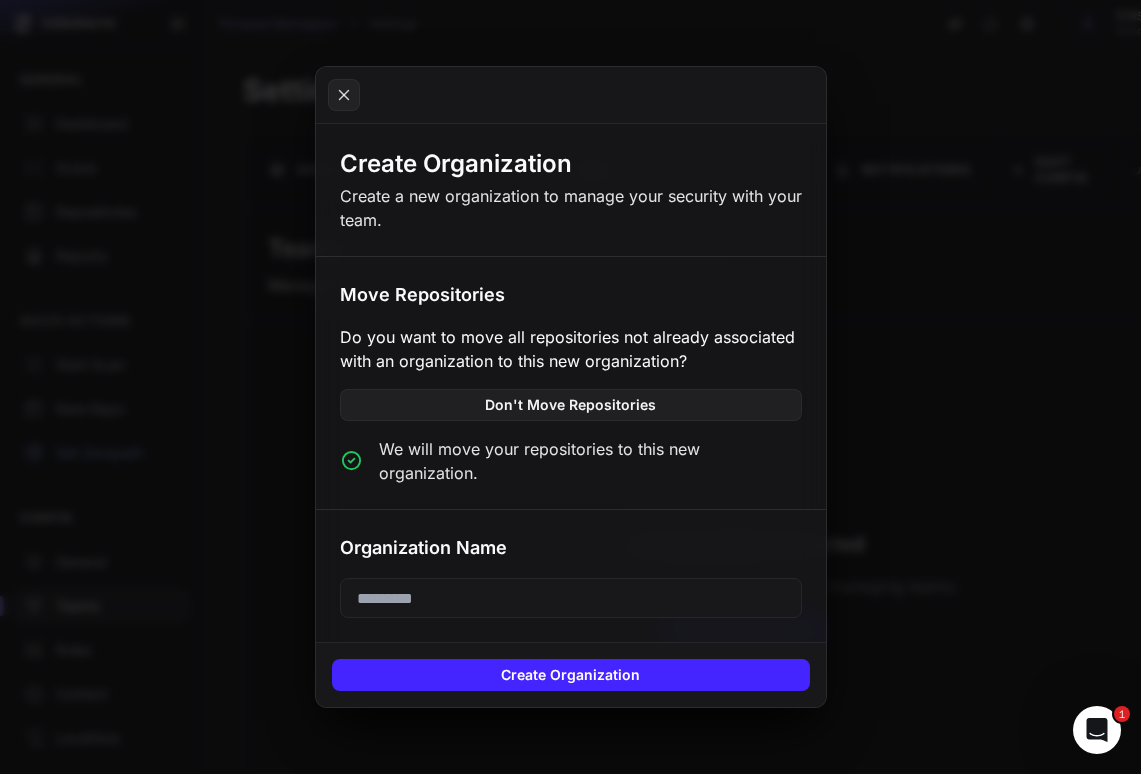 click at bounding box center [571, 598] 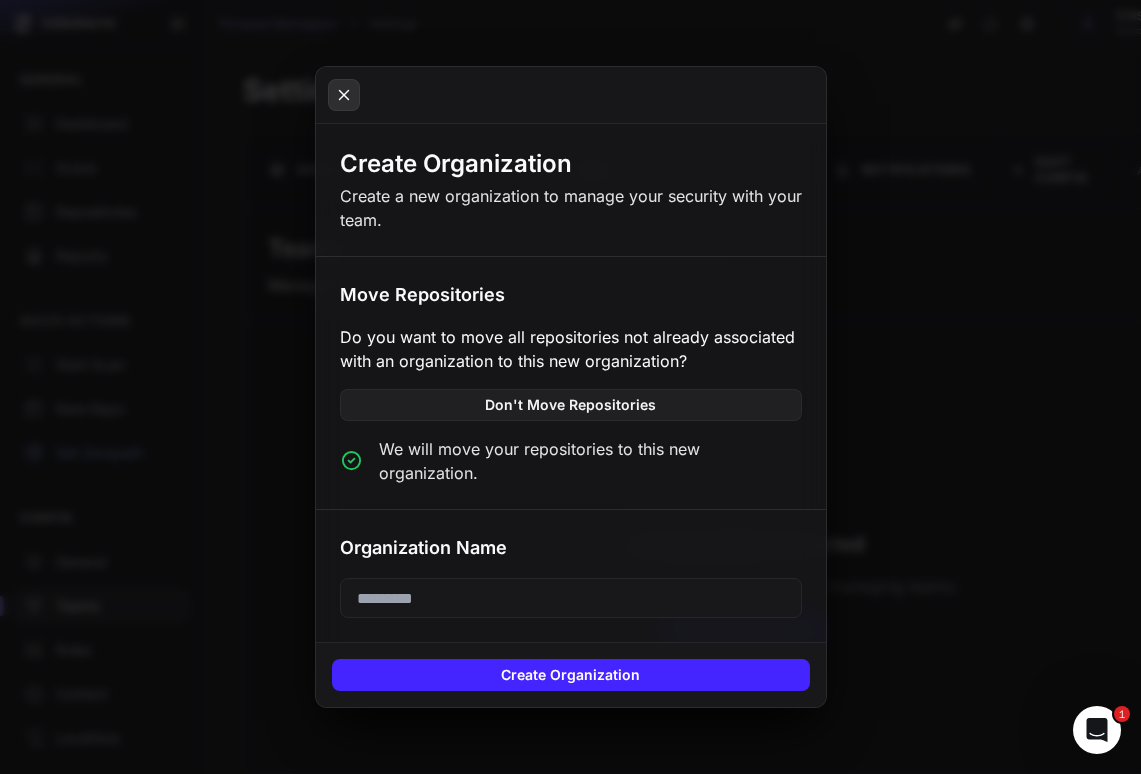 click 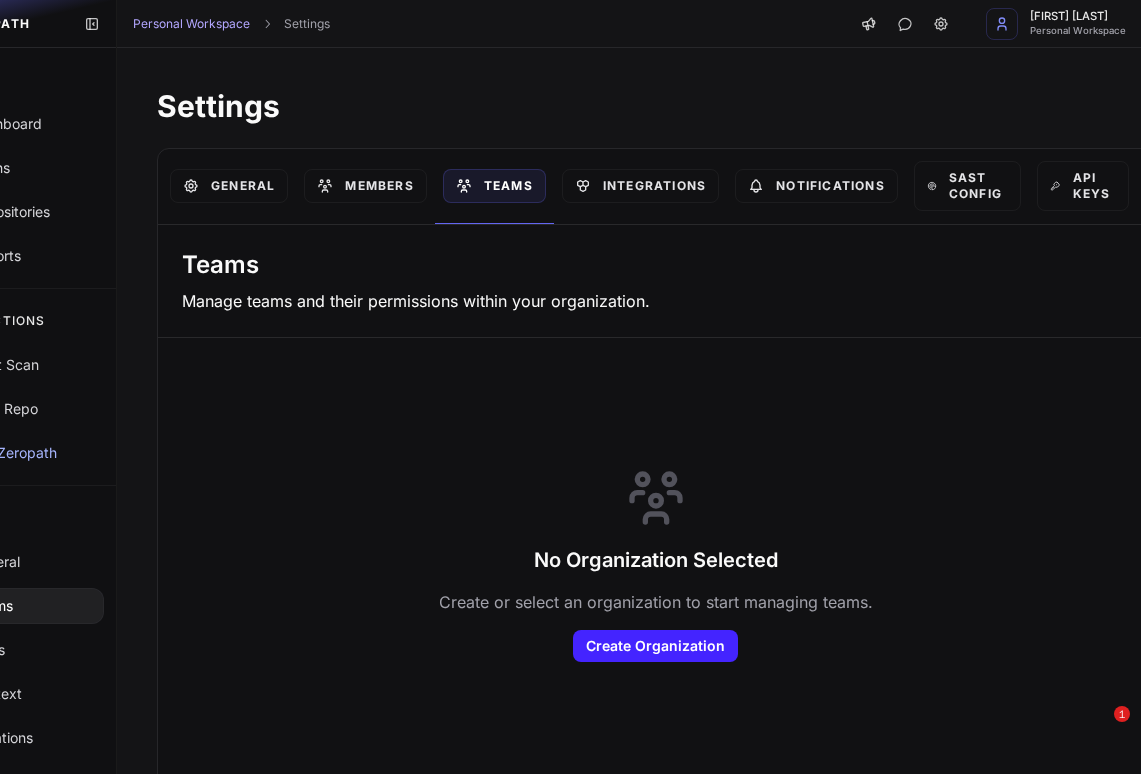 scroll, scrollTop: 0, scrollLeft: 139, axis: horizontal 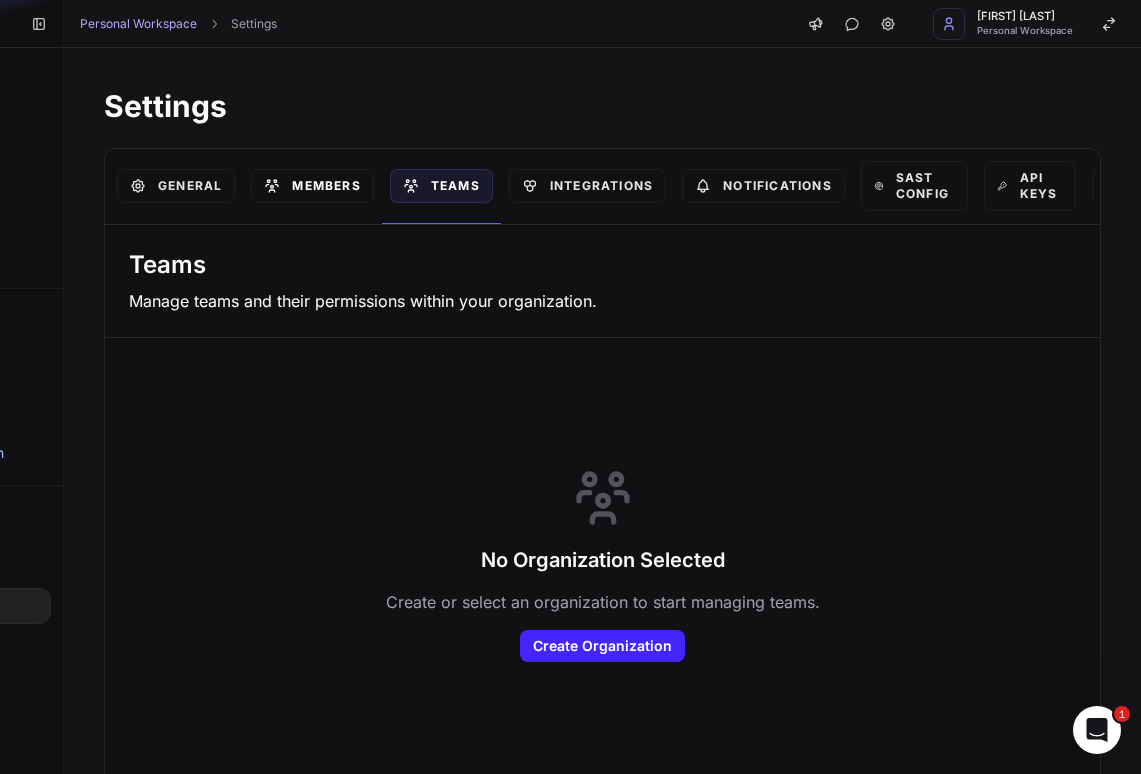 click on "Members" at bounding box center [312, 186] 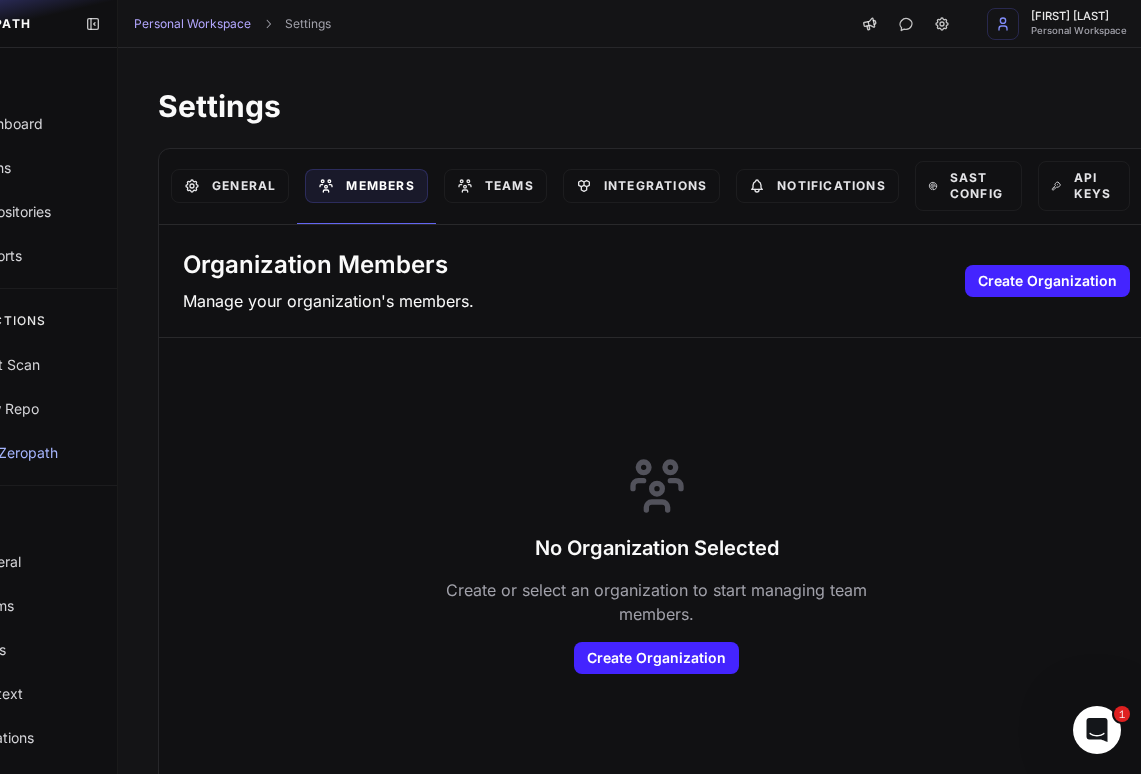 scroll, scrollTop: 0, scrollLeft: 139, axis: horizontal 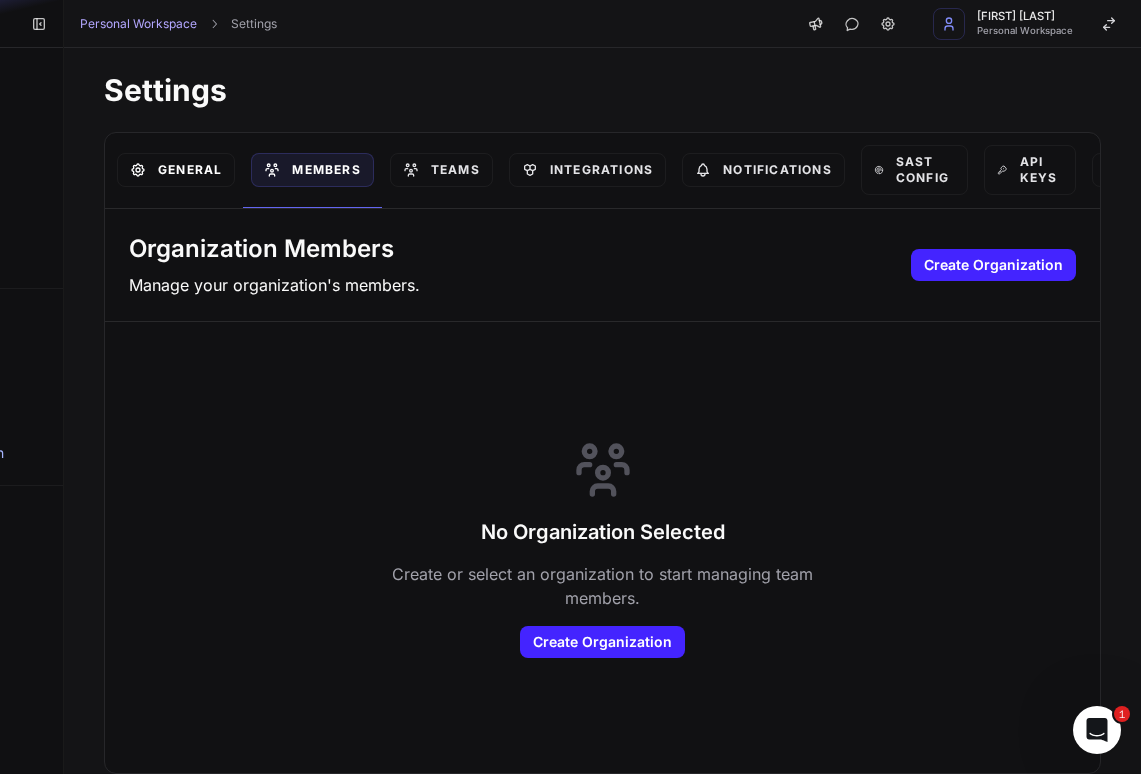 click on "General" at bounding box center (176, 170) 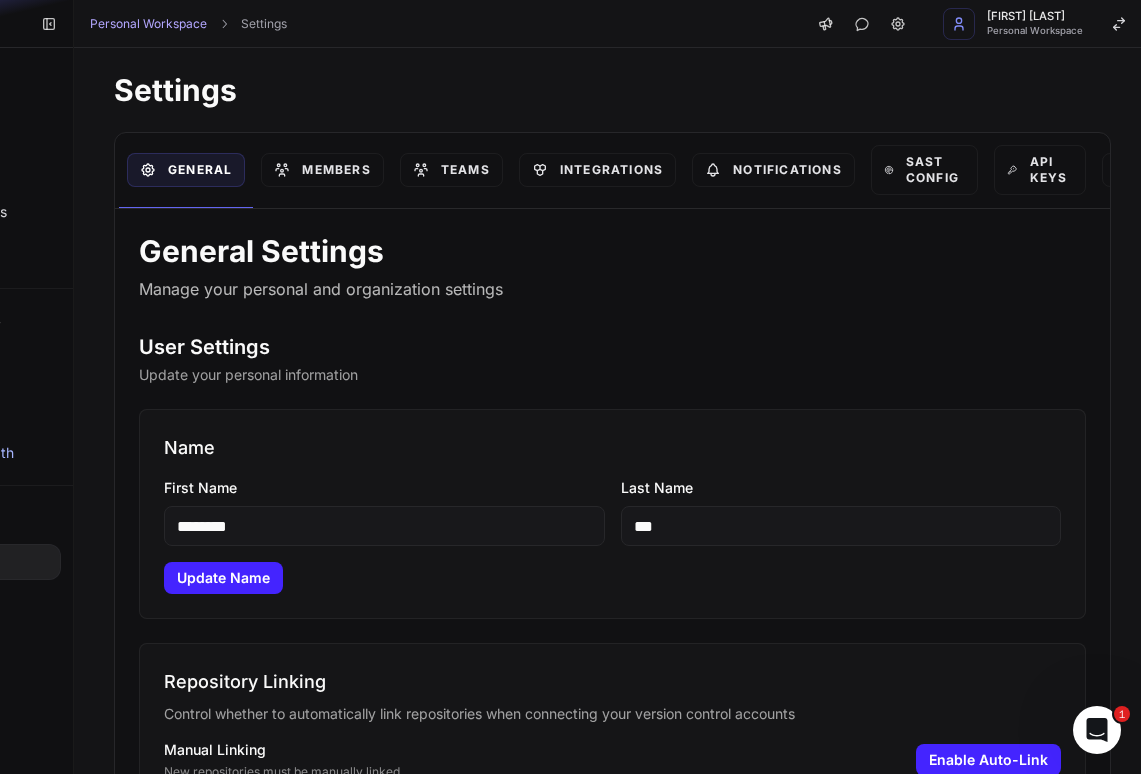 scroll, scrollTop: 0, scrollLeft: 139, axis: horizontal 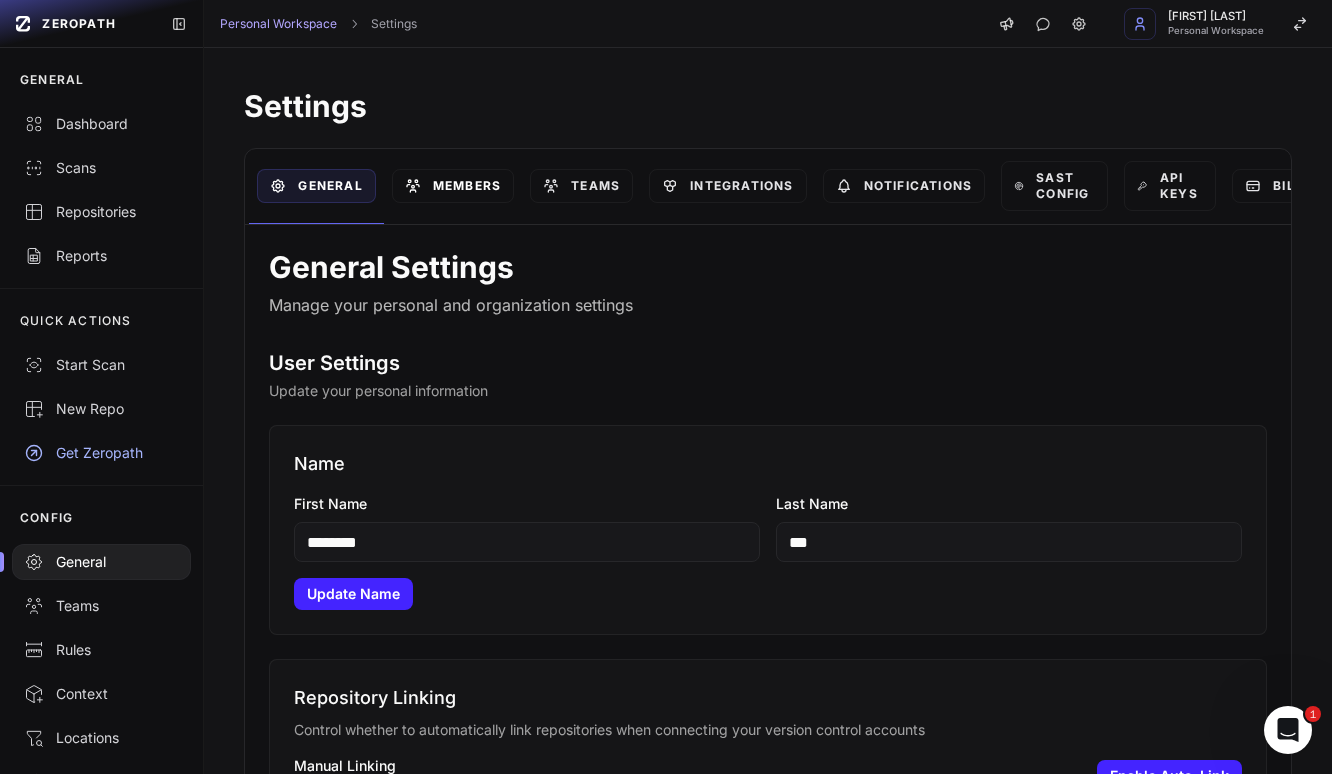 click on "Members" at bounding box center [453, 186] 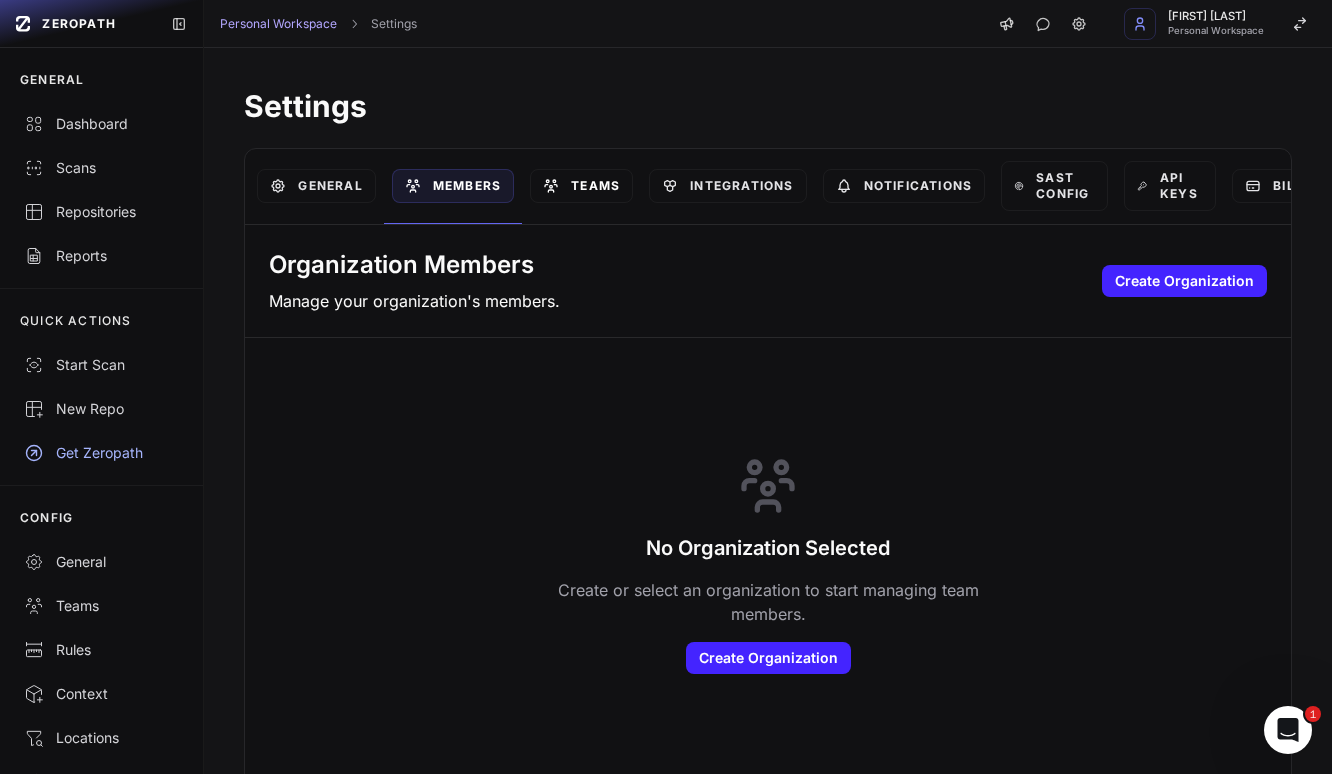 click on "Teams" at bounding box center [581, 186] 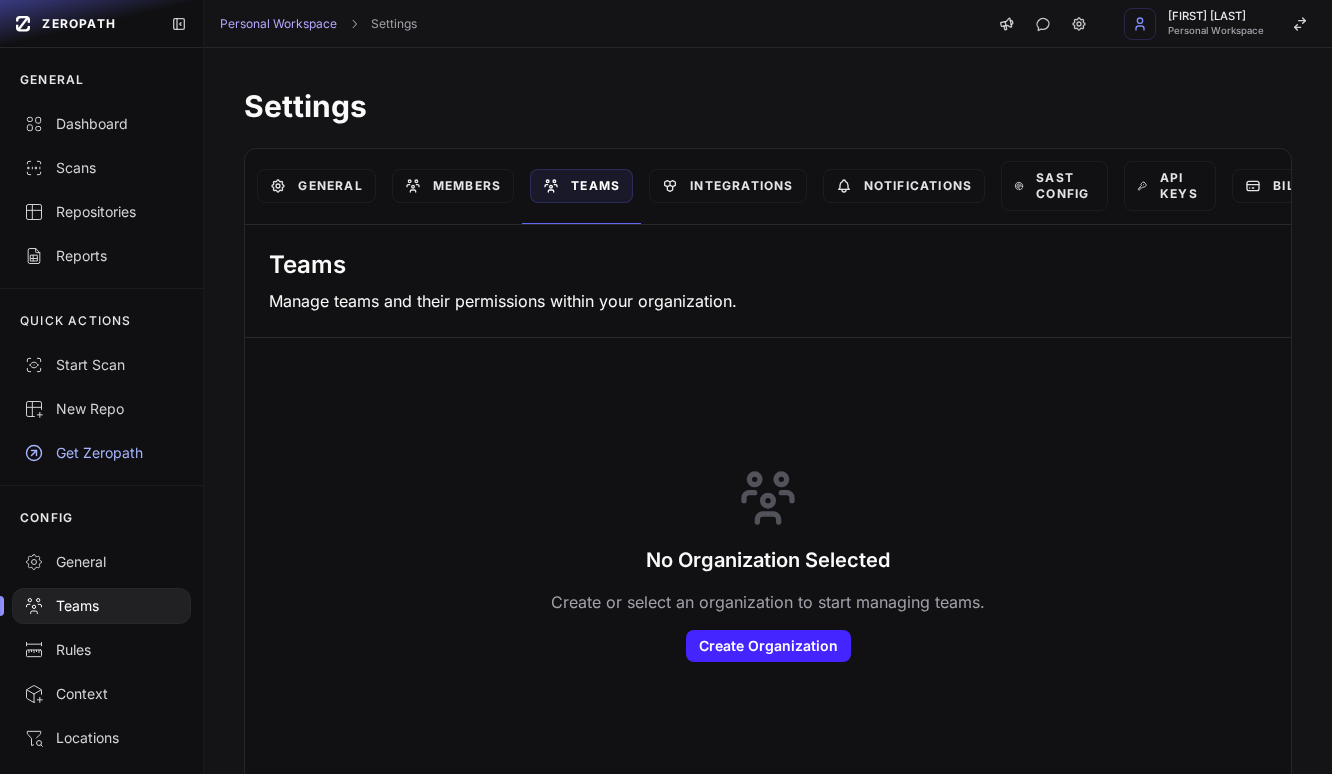 scroll, scrollTop: 0, scrollLeft: 0, axis: both 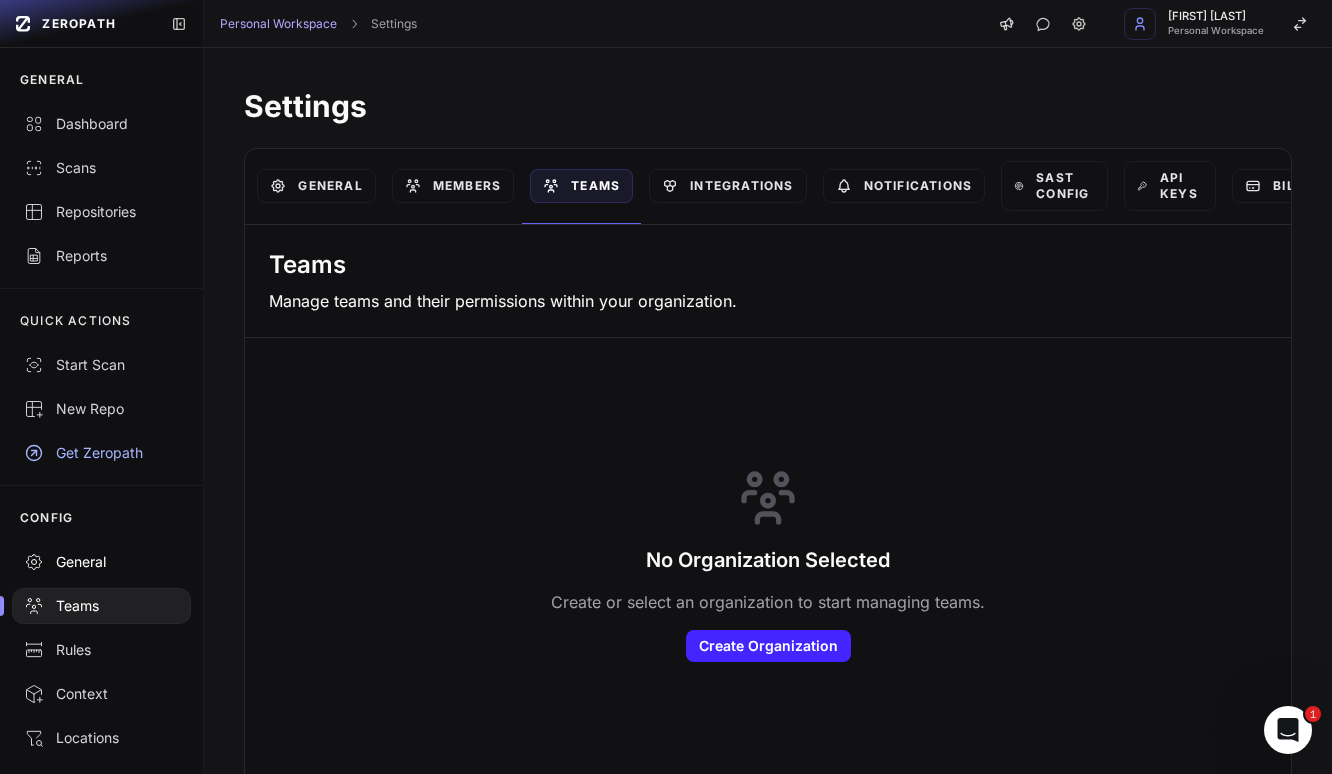 click on "General" at bounding box center [101, 562] 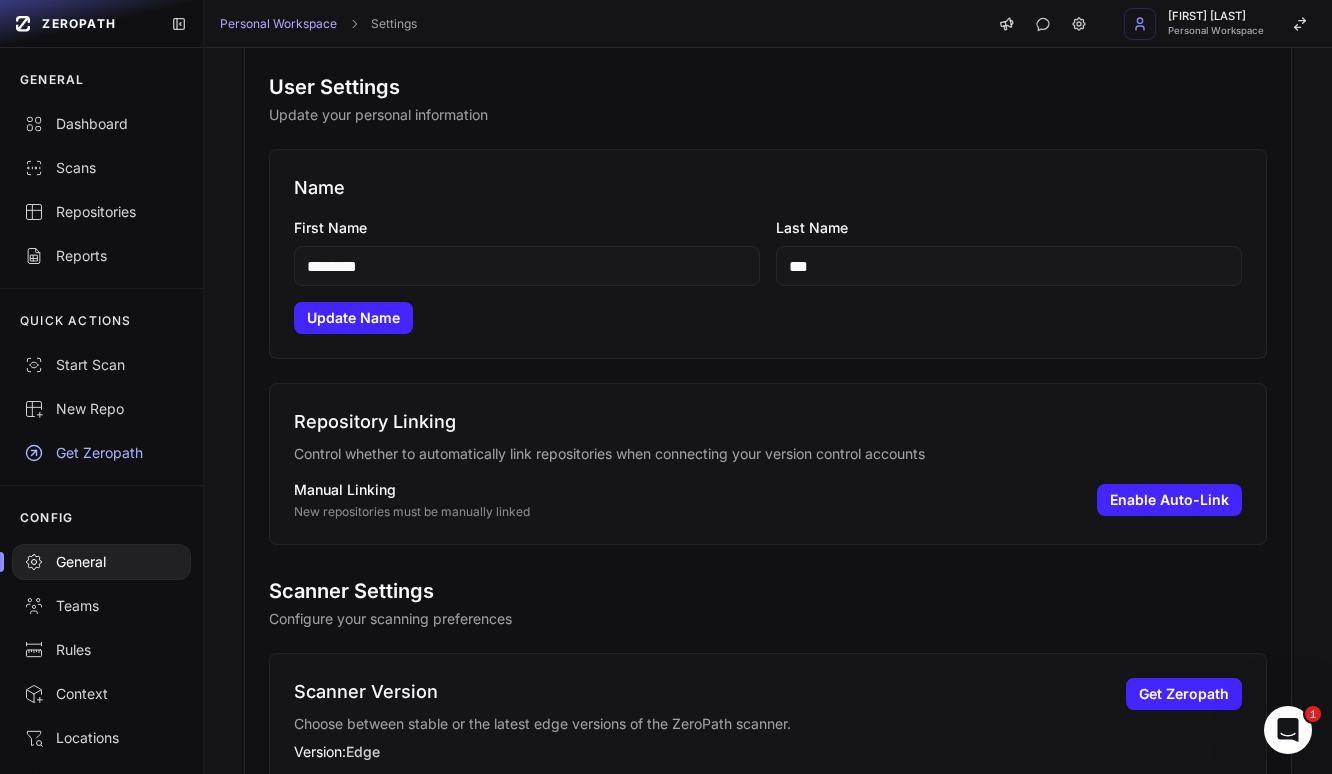 scroll, scrollTop: 0, scrollLeft: 0, axis: both 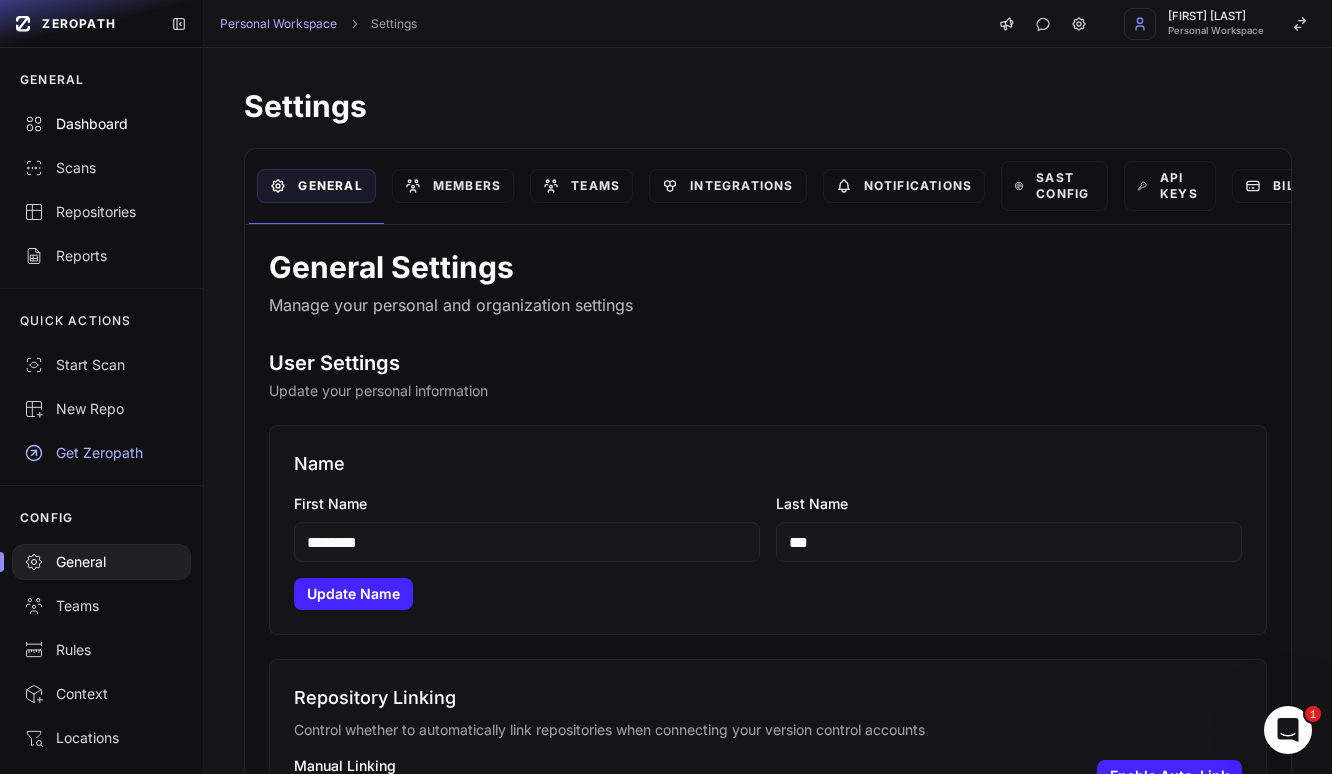 click on "Dashboard" at bounding box center [101, 124] 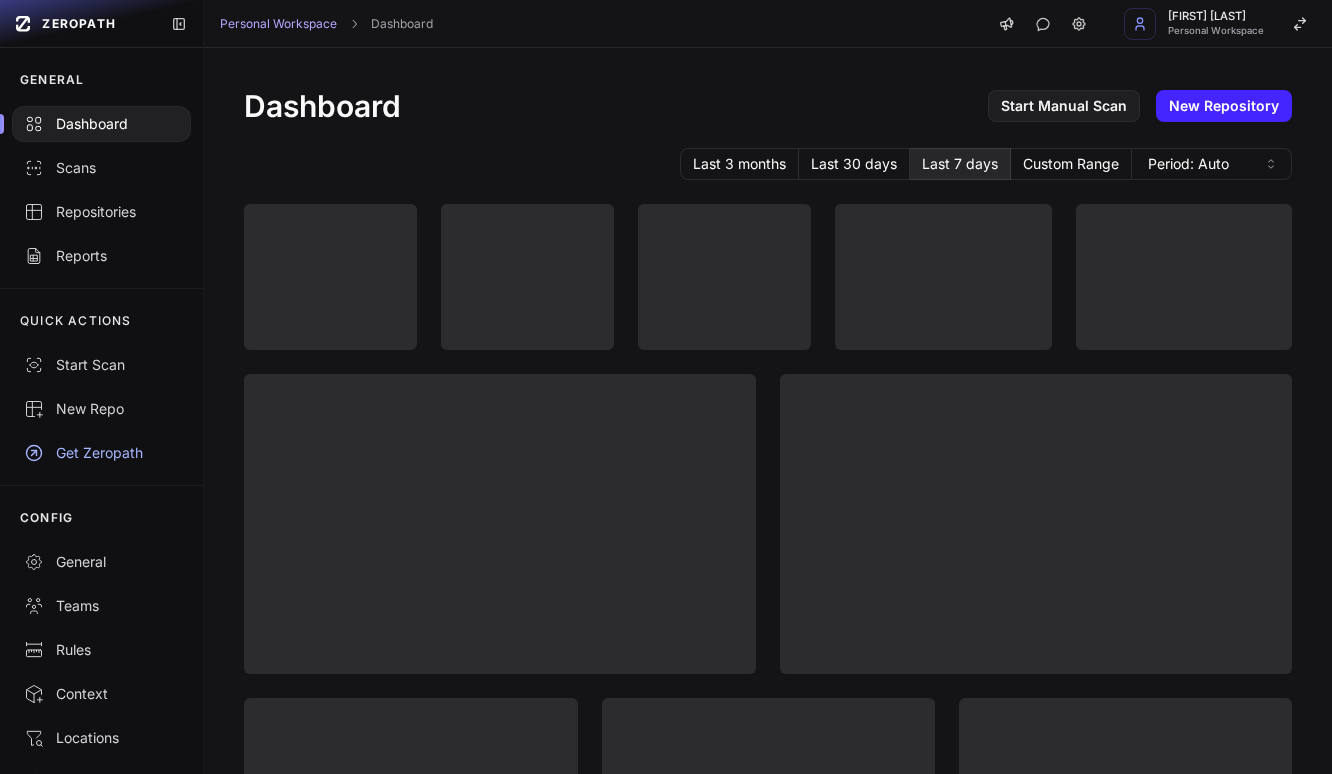 scroll, scrollTop: 0, scrollLeft: 0, axis: both 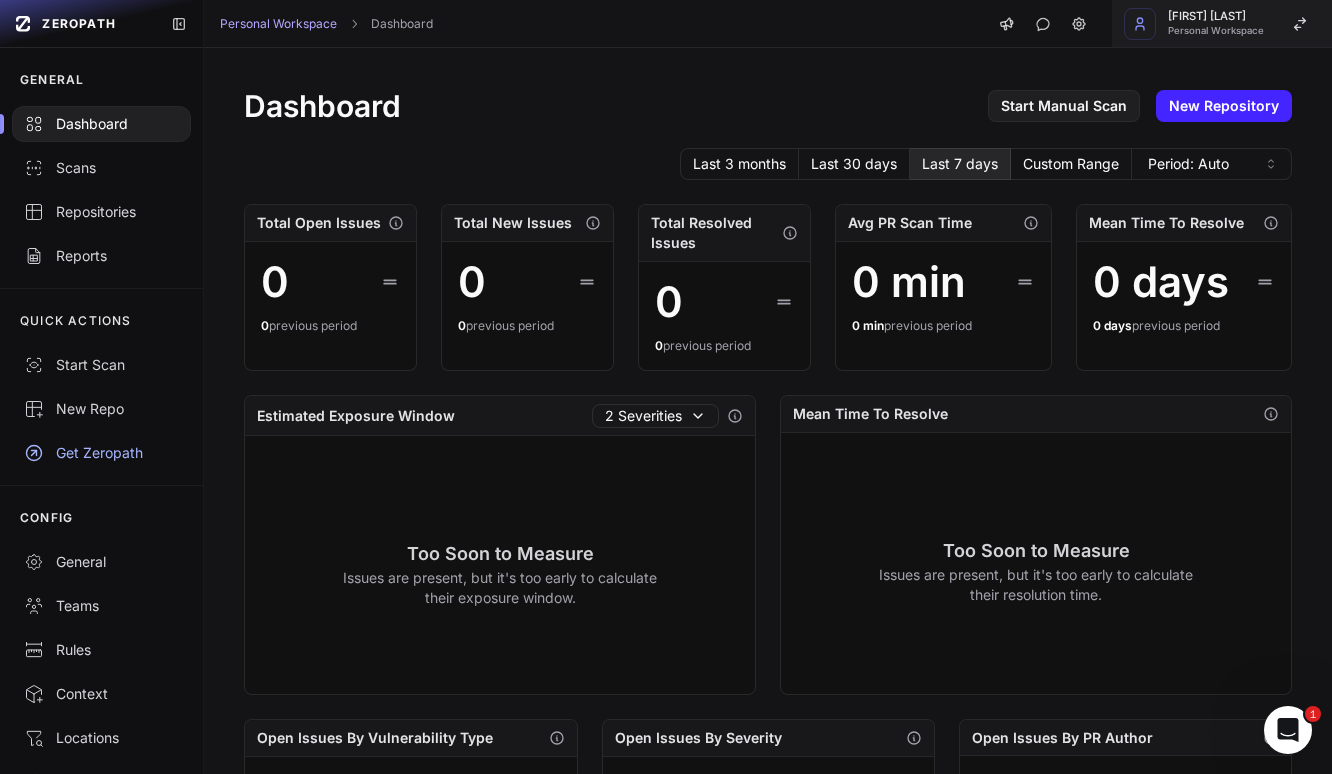 click on "[FIRST] [LAST]" at bounding box center [1216, 16] 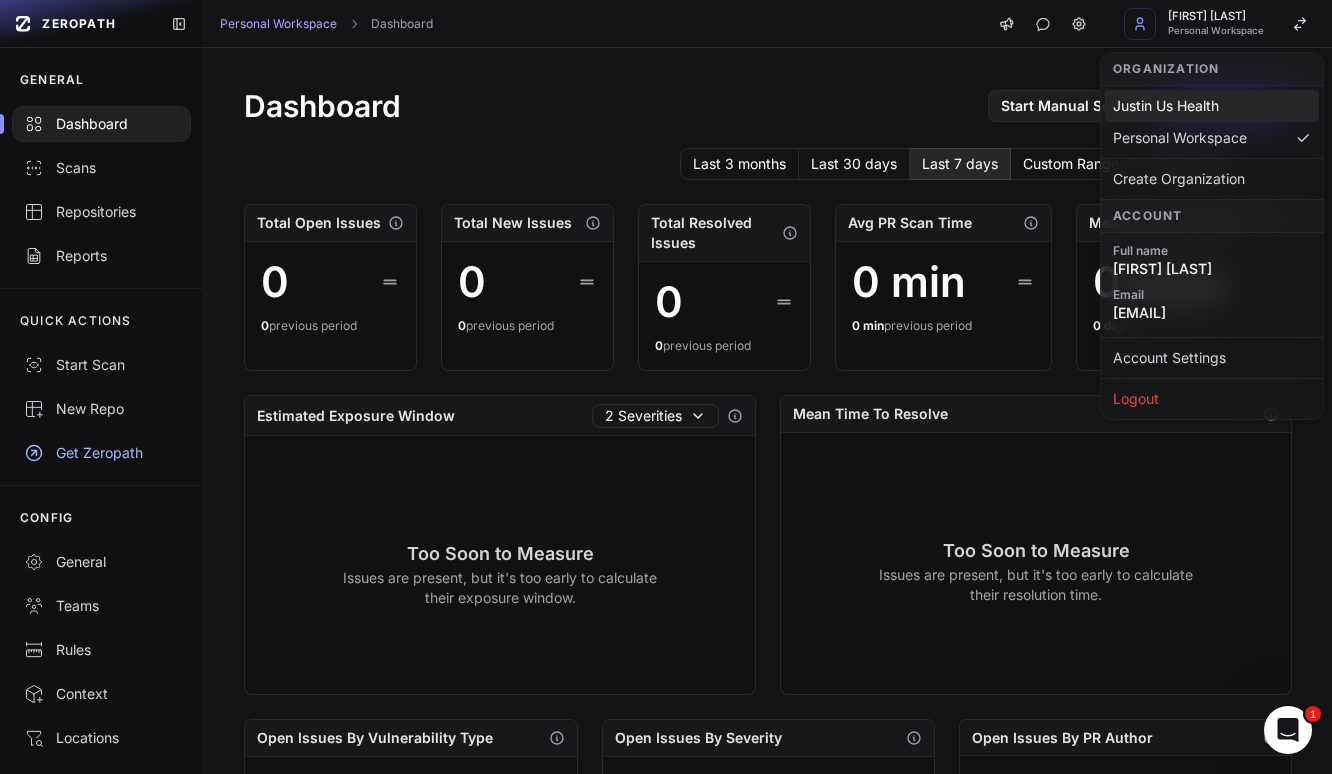 click on "Justin Us Health" at bounding box center [1212, 106] 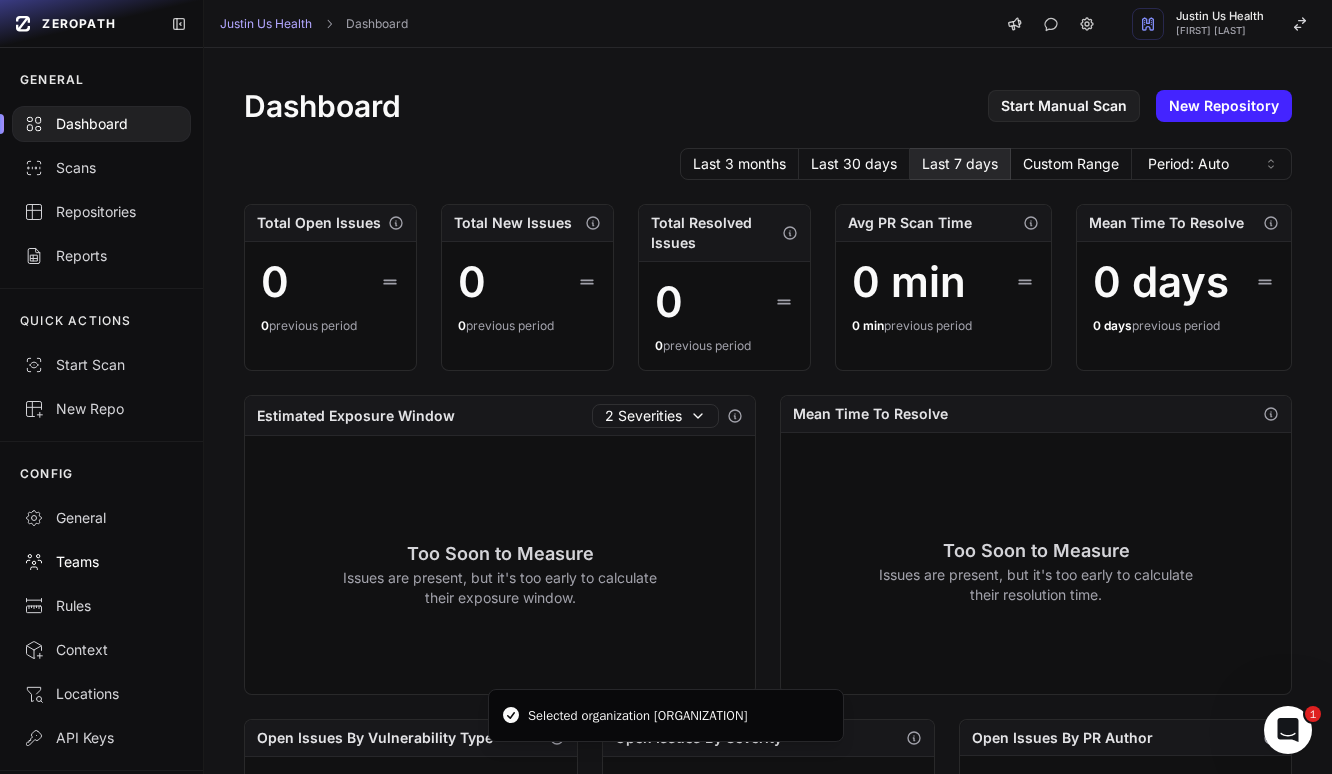 click on "Teams" at bounding box center (101, 562) 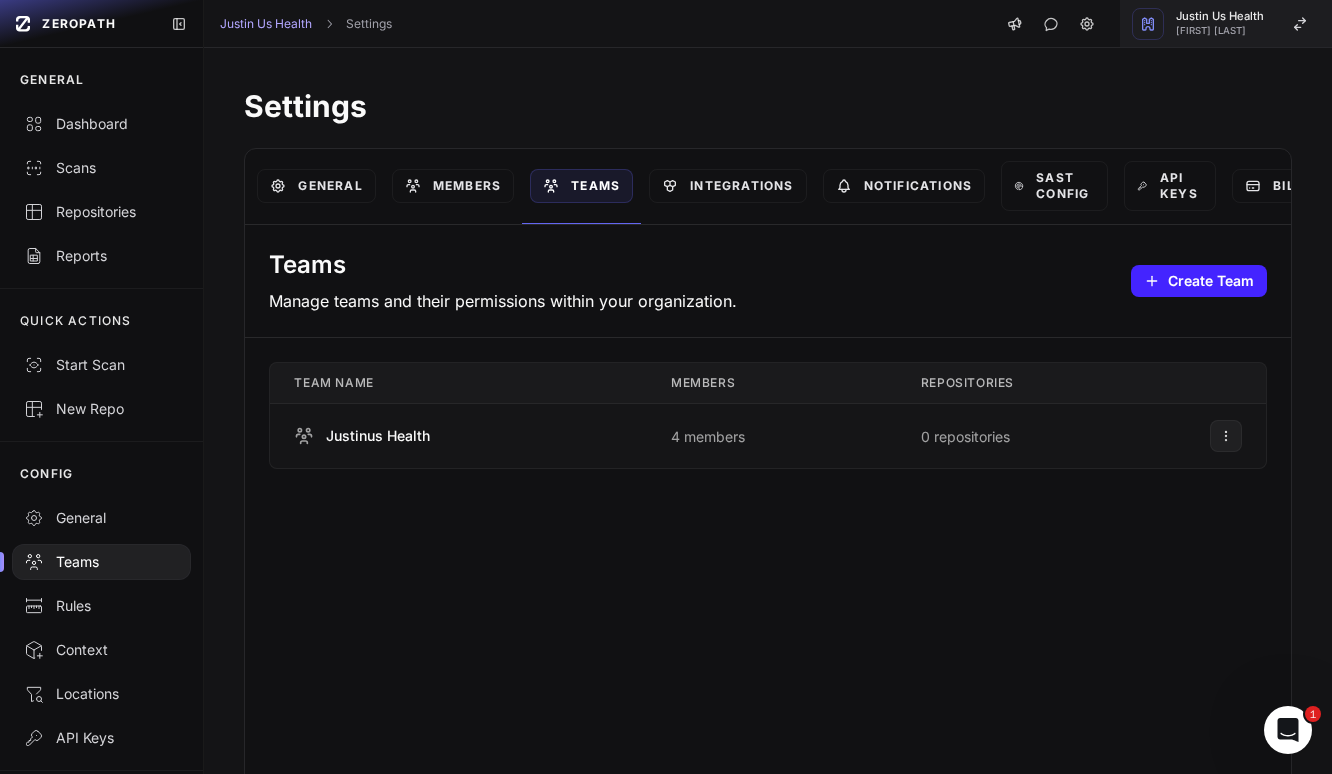 click on "[FIRST] [LAST]" at bounding box center [1220, 31] 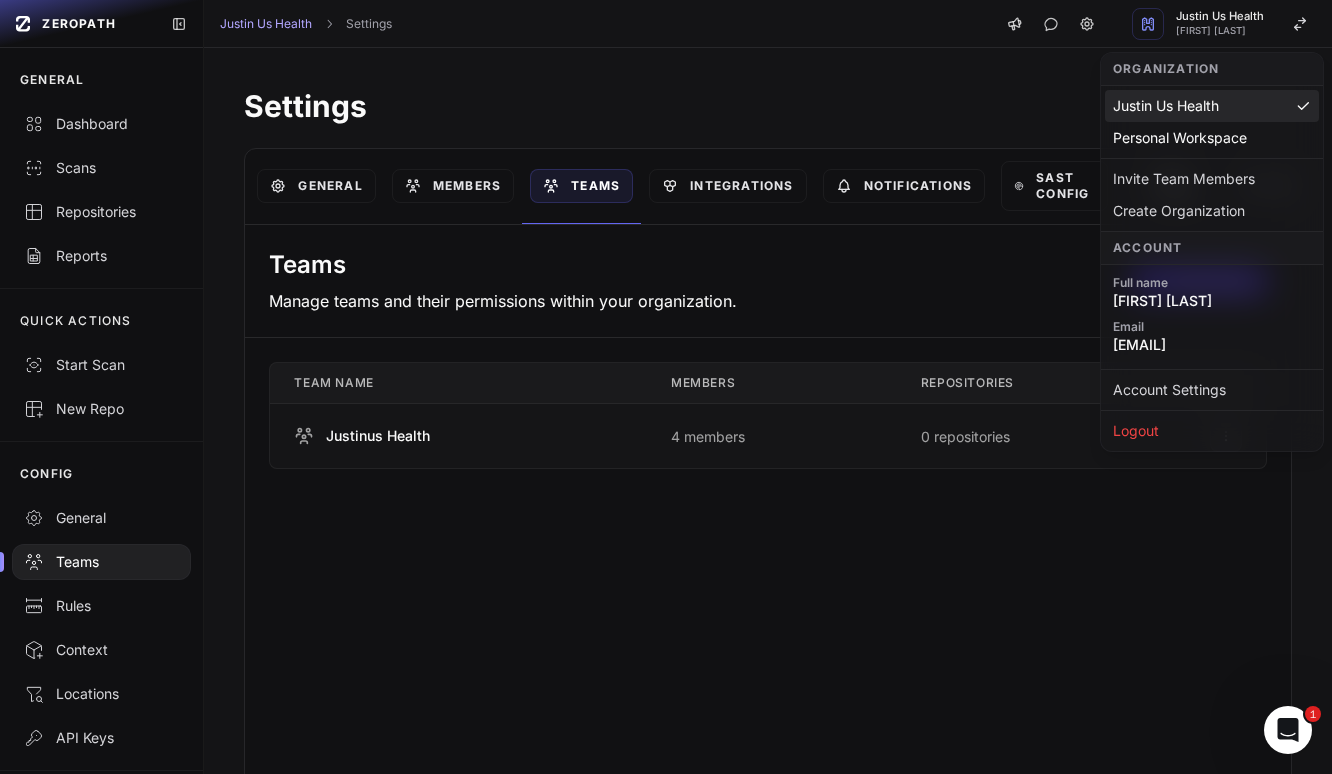 click on "Justin Us Health" at bounding box center [1212, 106] 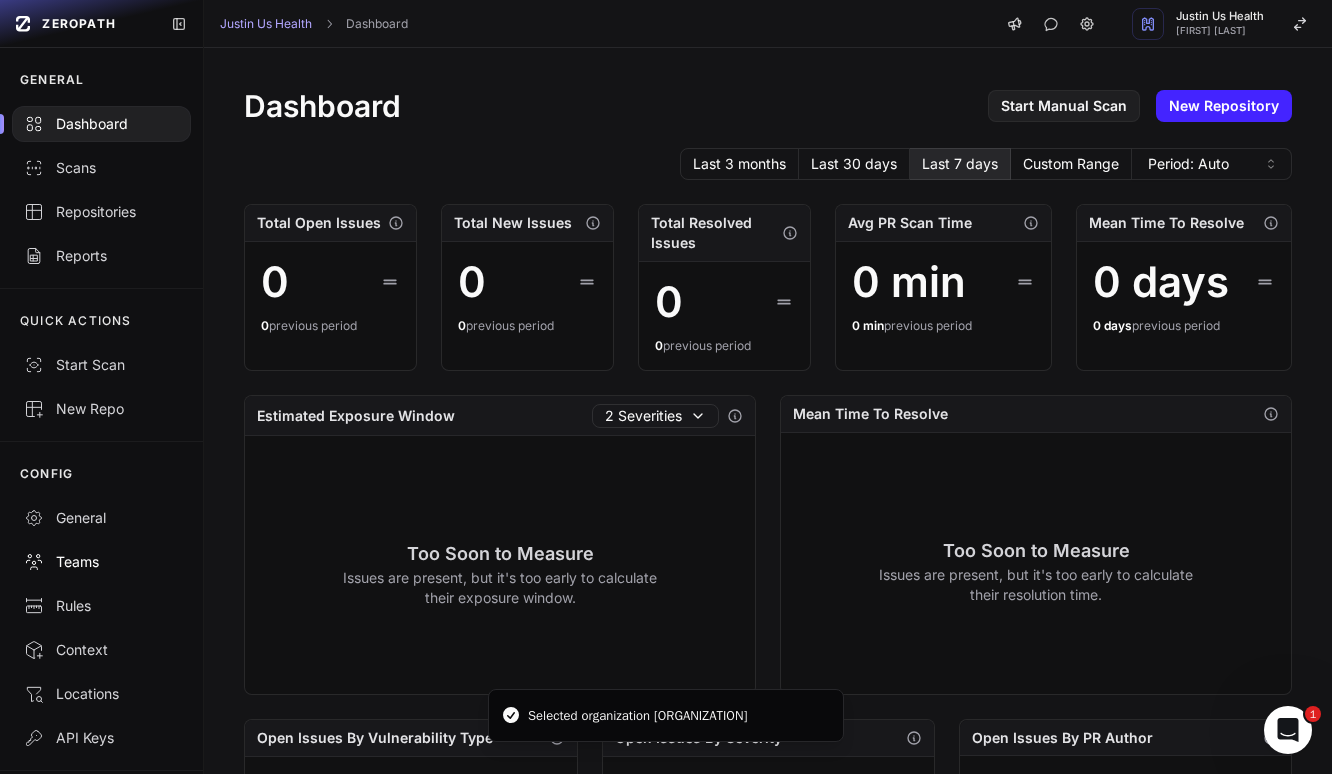 click on "Teams" at bounding box center (101, 562) 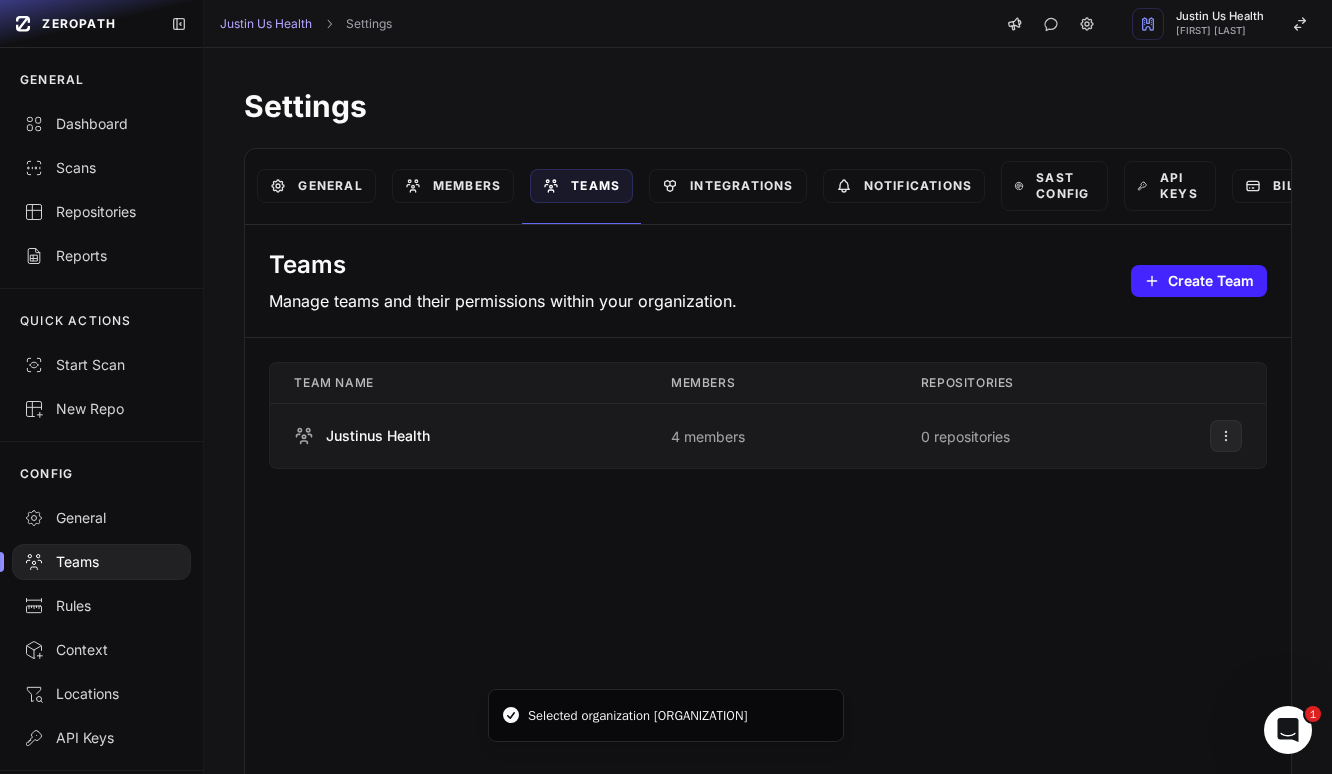 click on "Justinus Health" at bounding box center [458, 436] 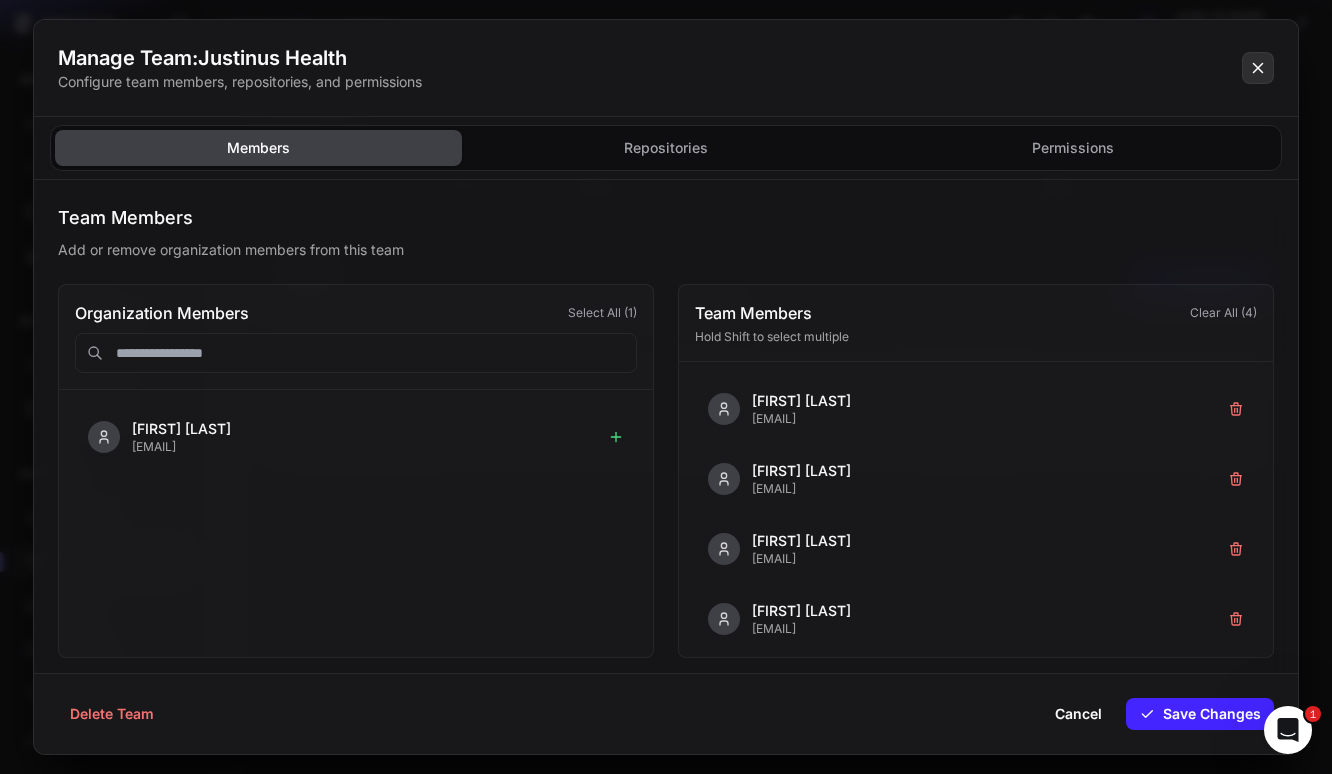 click 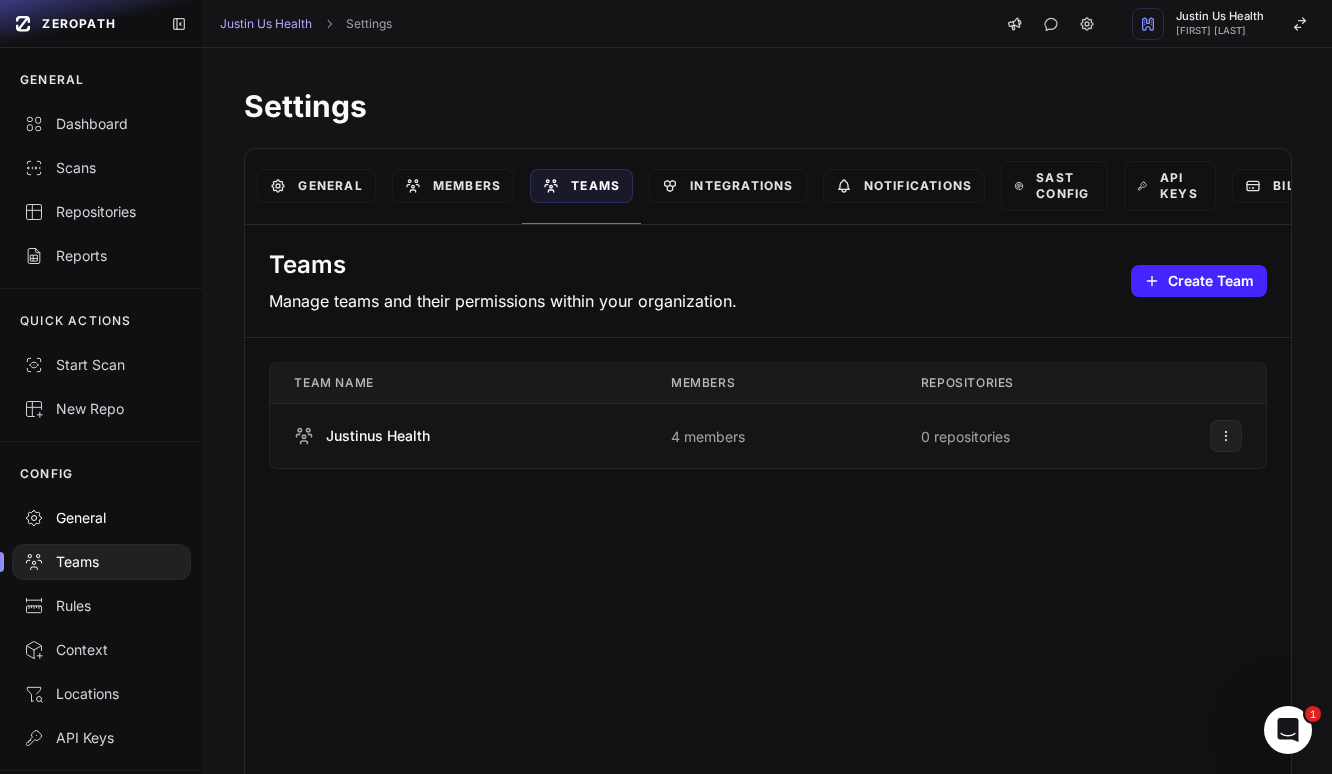 click on "General" at bounding box center (101, 518) 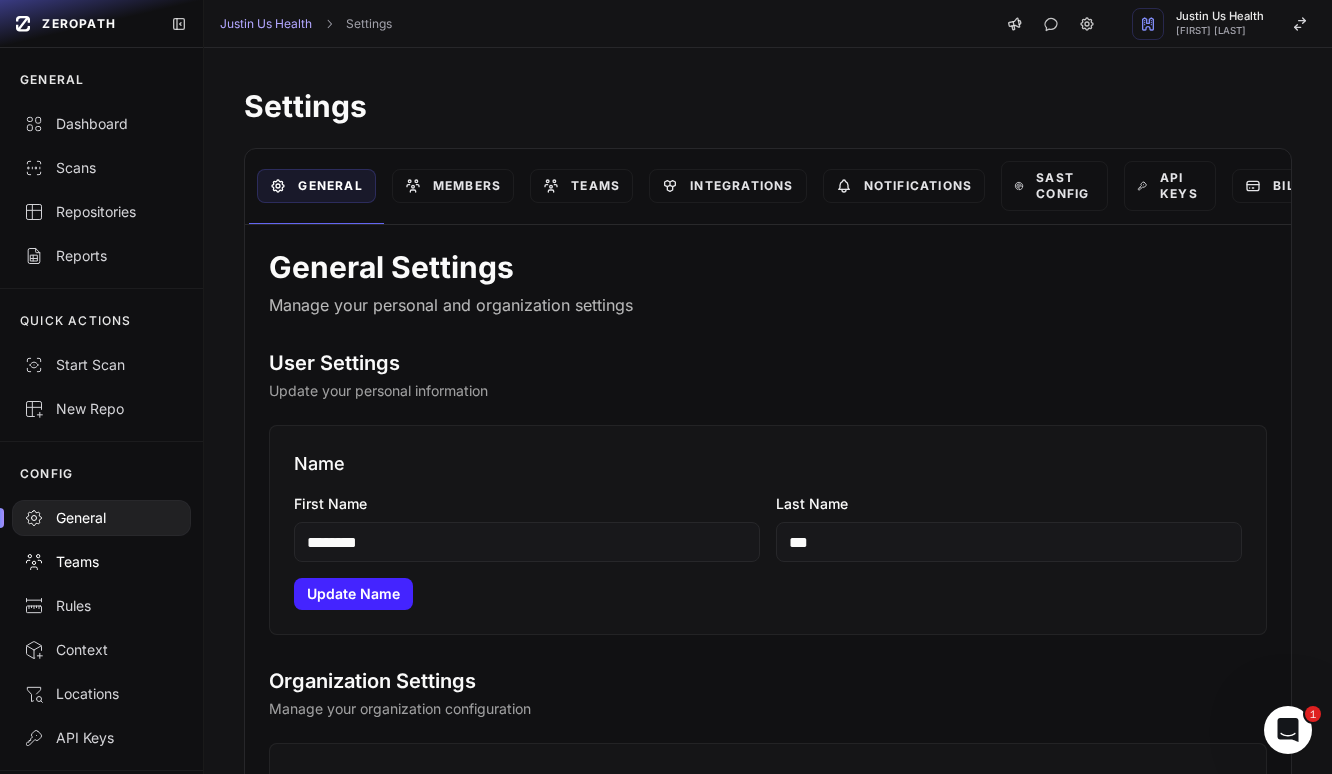 click on "Teams" at bounding box center (101, 562) 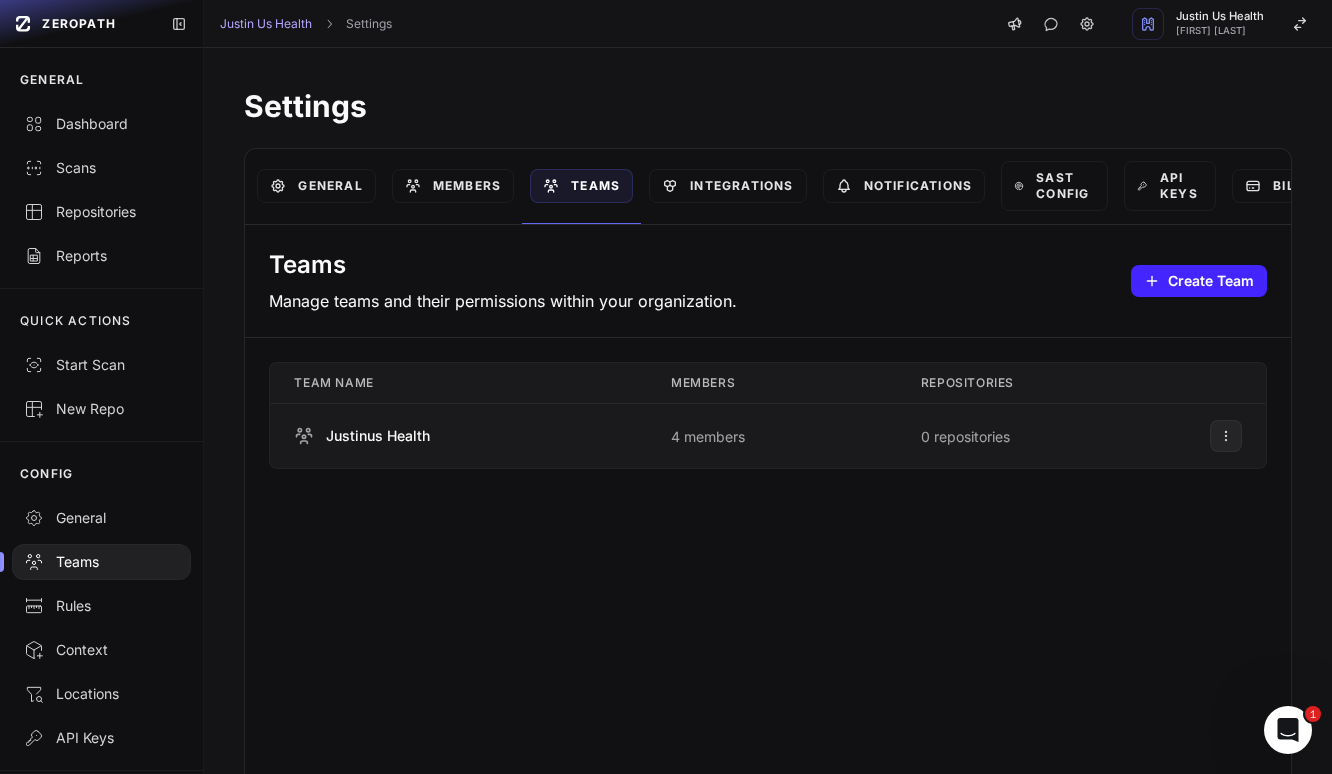 click on "Justinus Health" at bounding box center (458, 436) 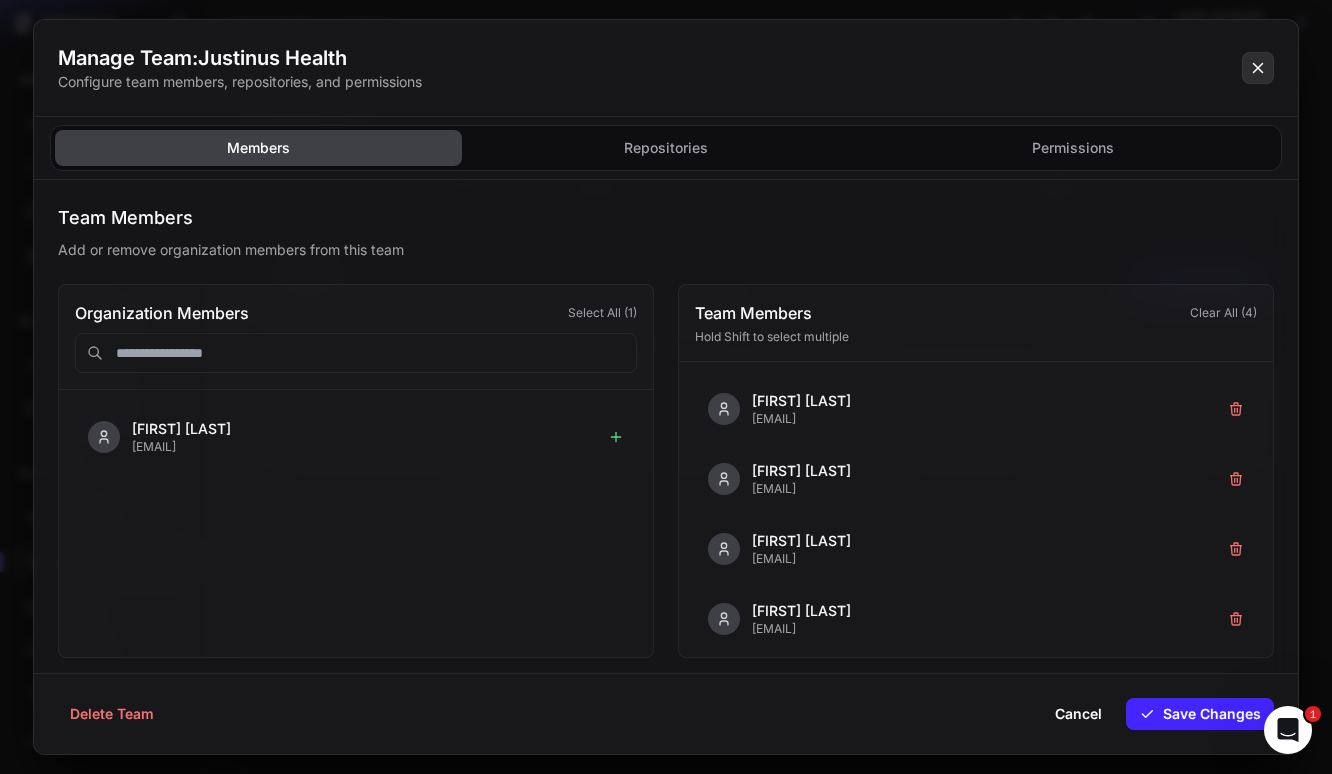 click at bounding box center (1258, 68) 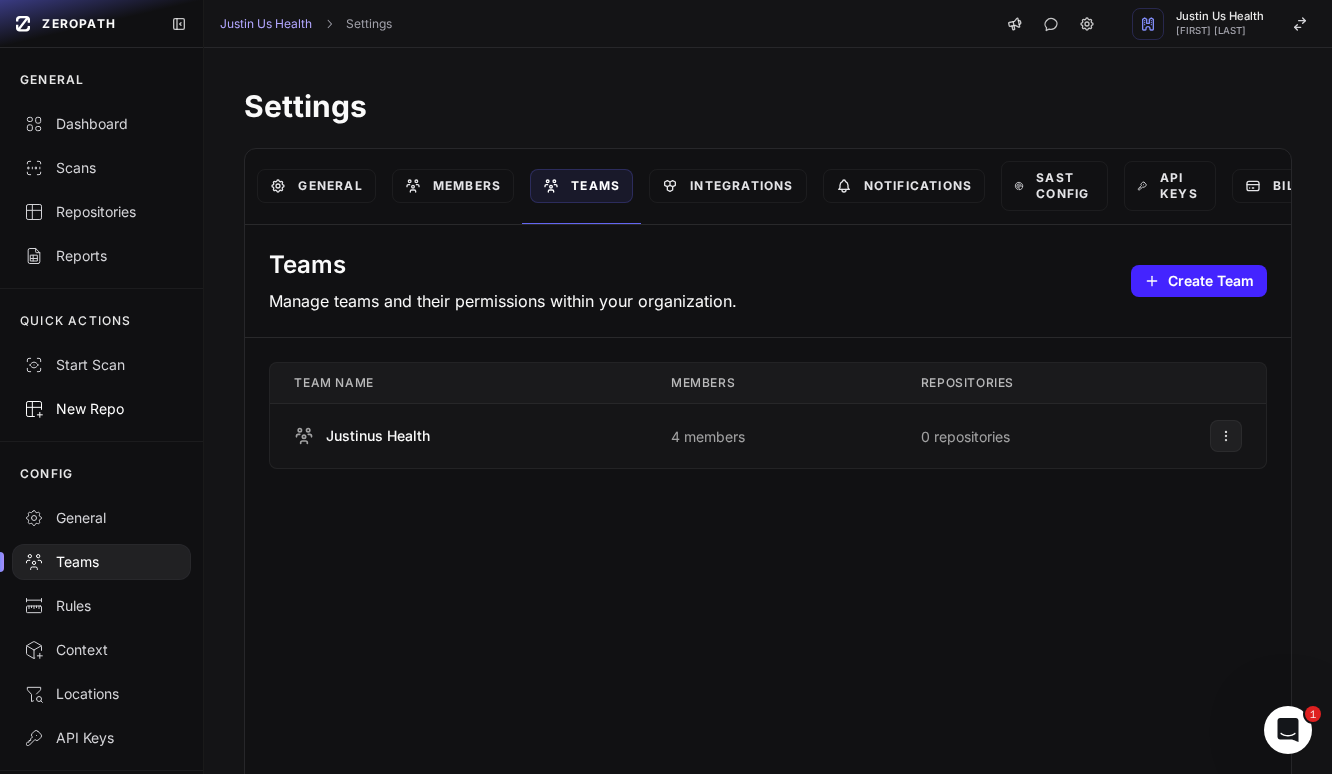 click on "New Repo" at bounding box center [101, 409] 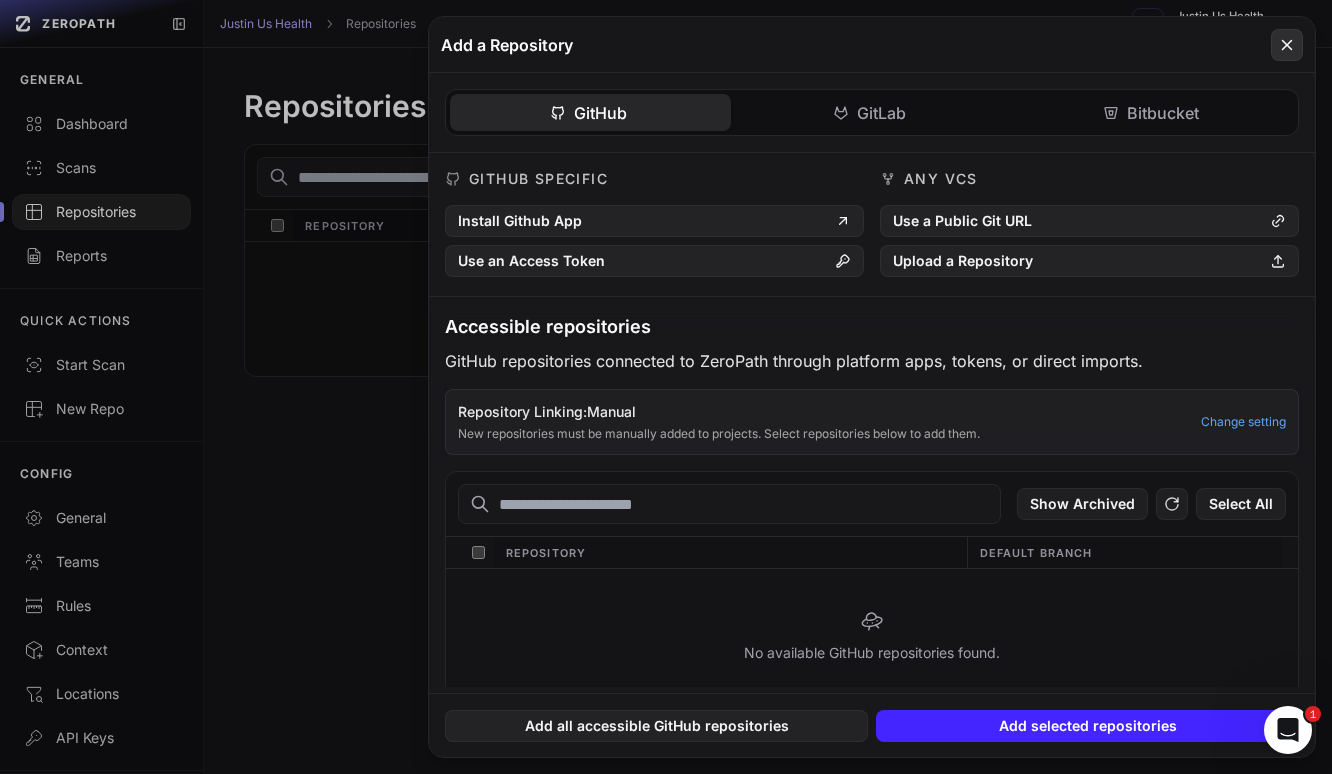 click 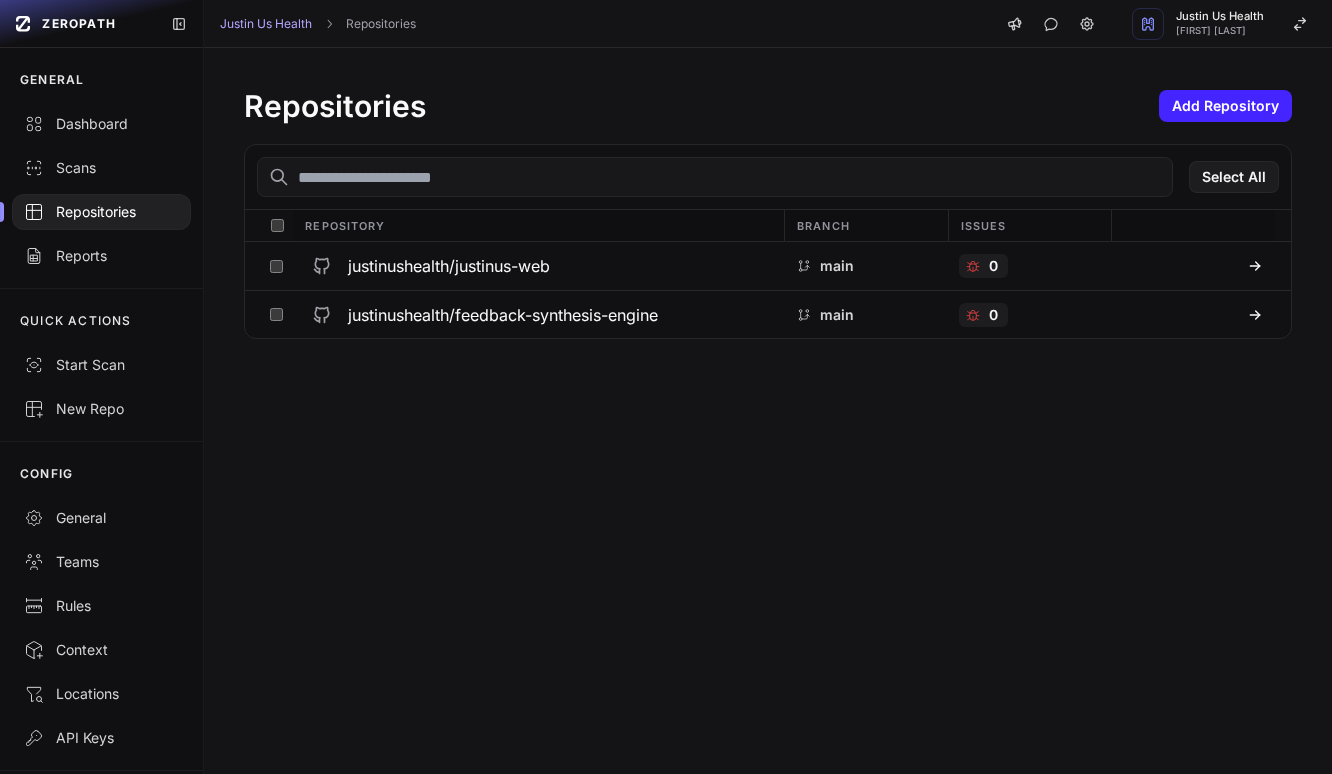 scroll, scrollTop: 0, scrollLeft: 0, axis: both 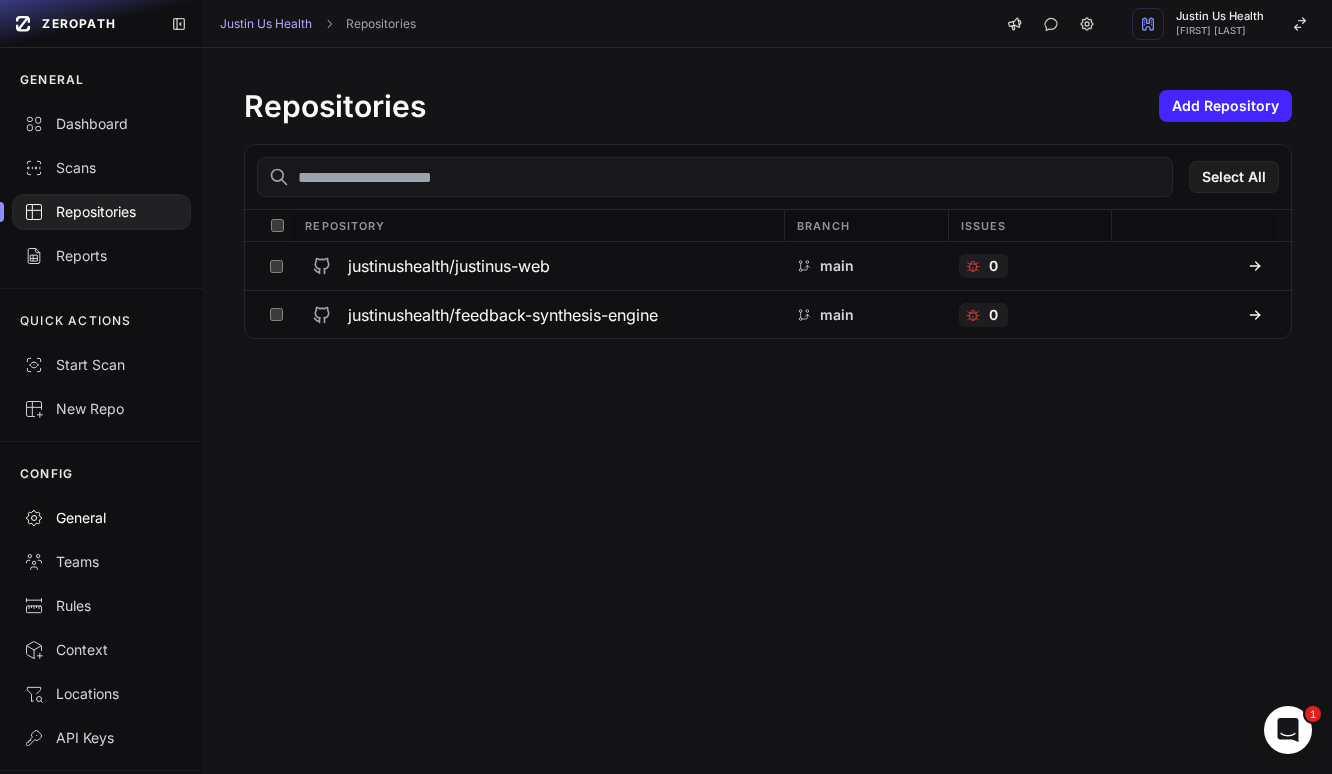 click on "General" at bounding box center [101, 518] 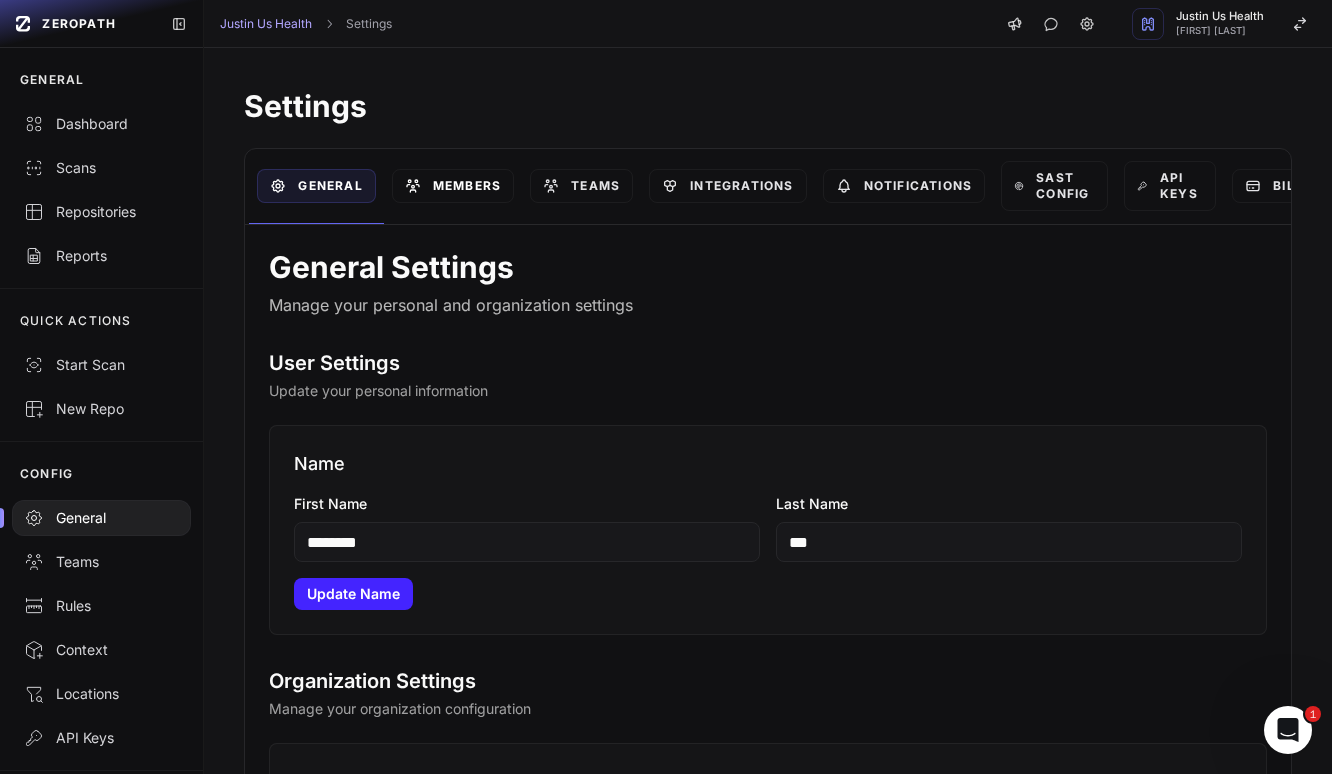 click on "Members" at bounding box center [453, 186] 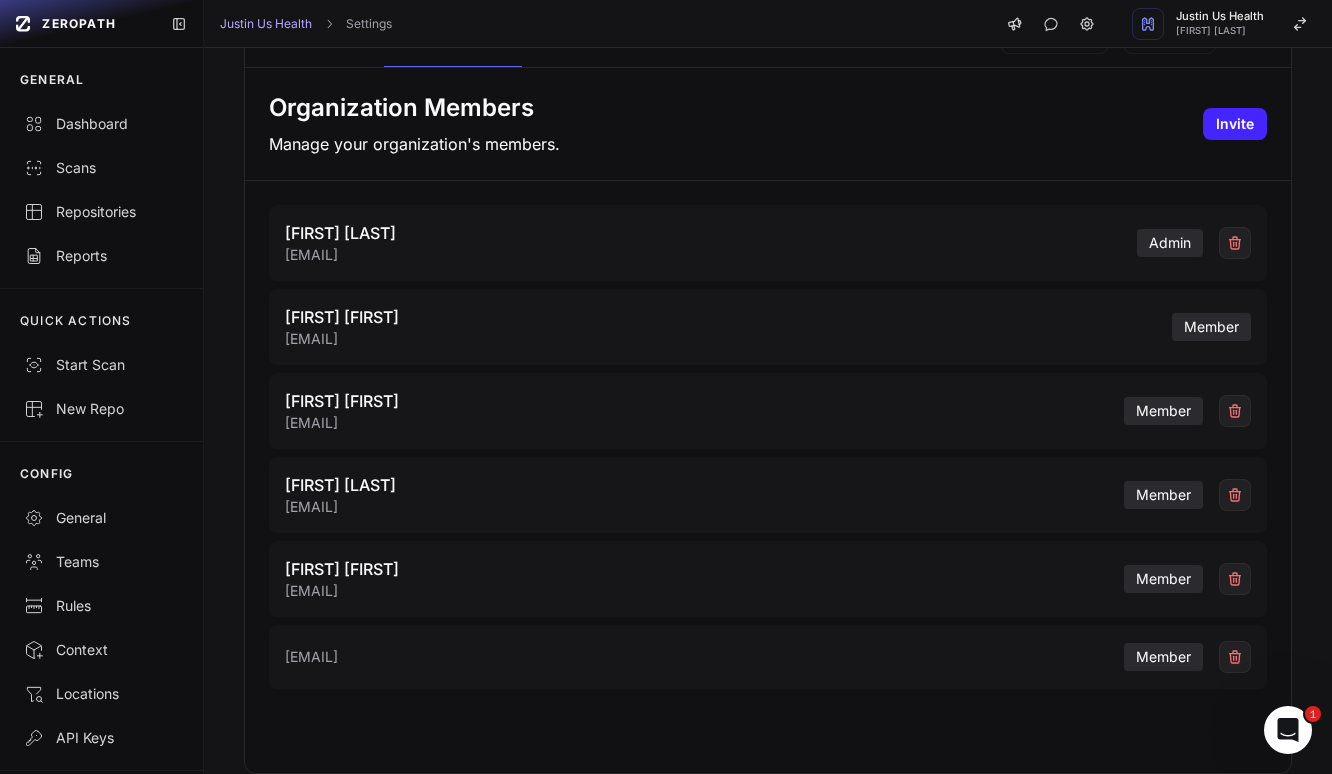 scroll, scrollTop: 0, scrollLeft: 0, axis: both 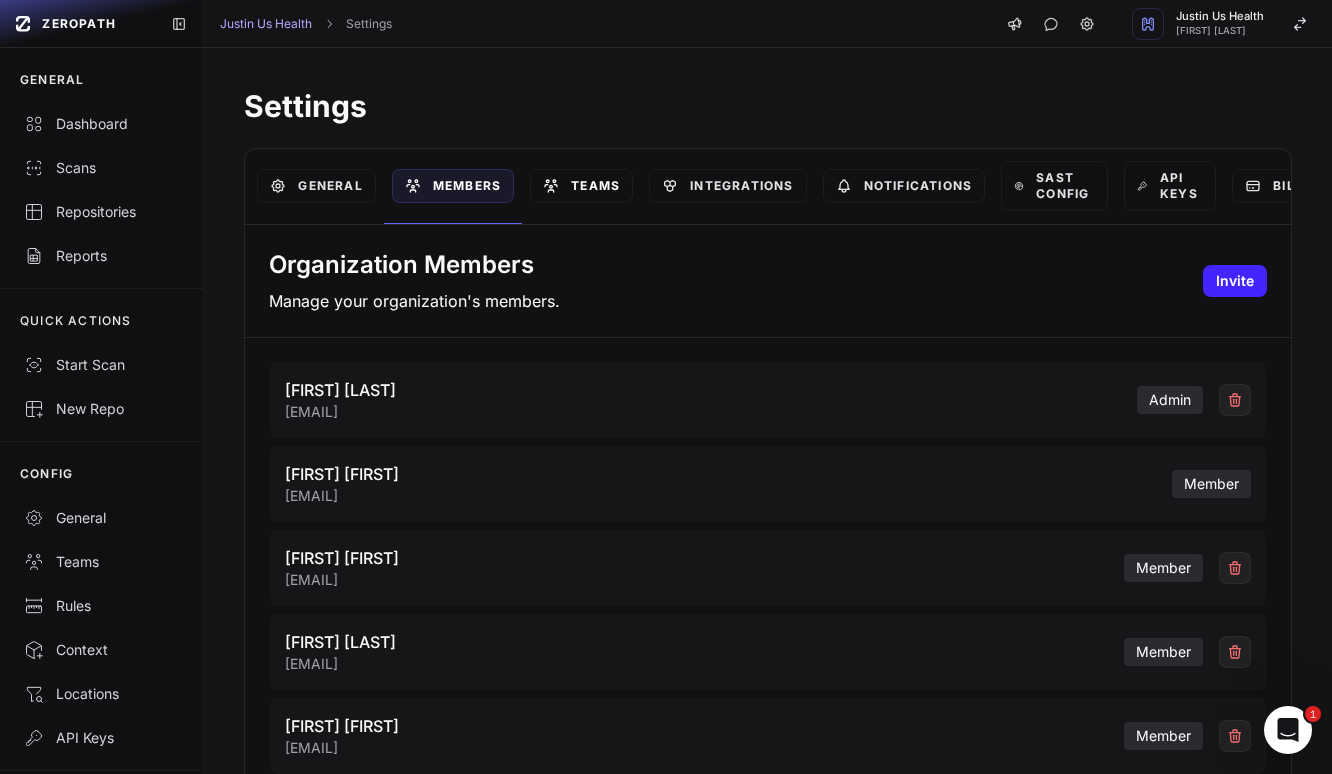 click on "Teams" at bounding box center [581, 186] 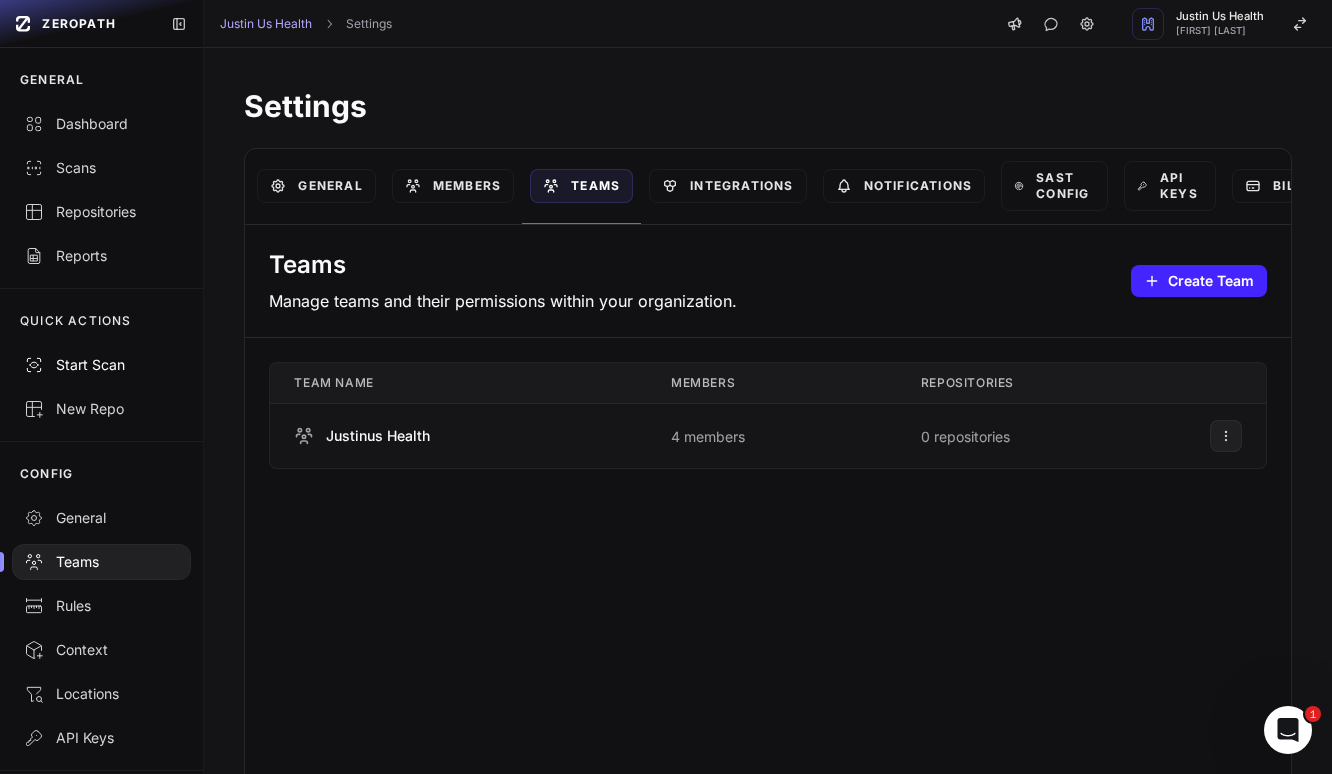 click on "Start Scan" at bounding box center [101, 365] 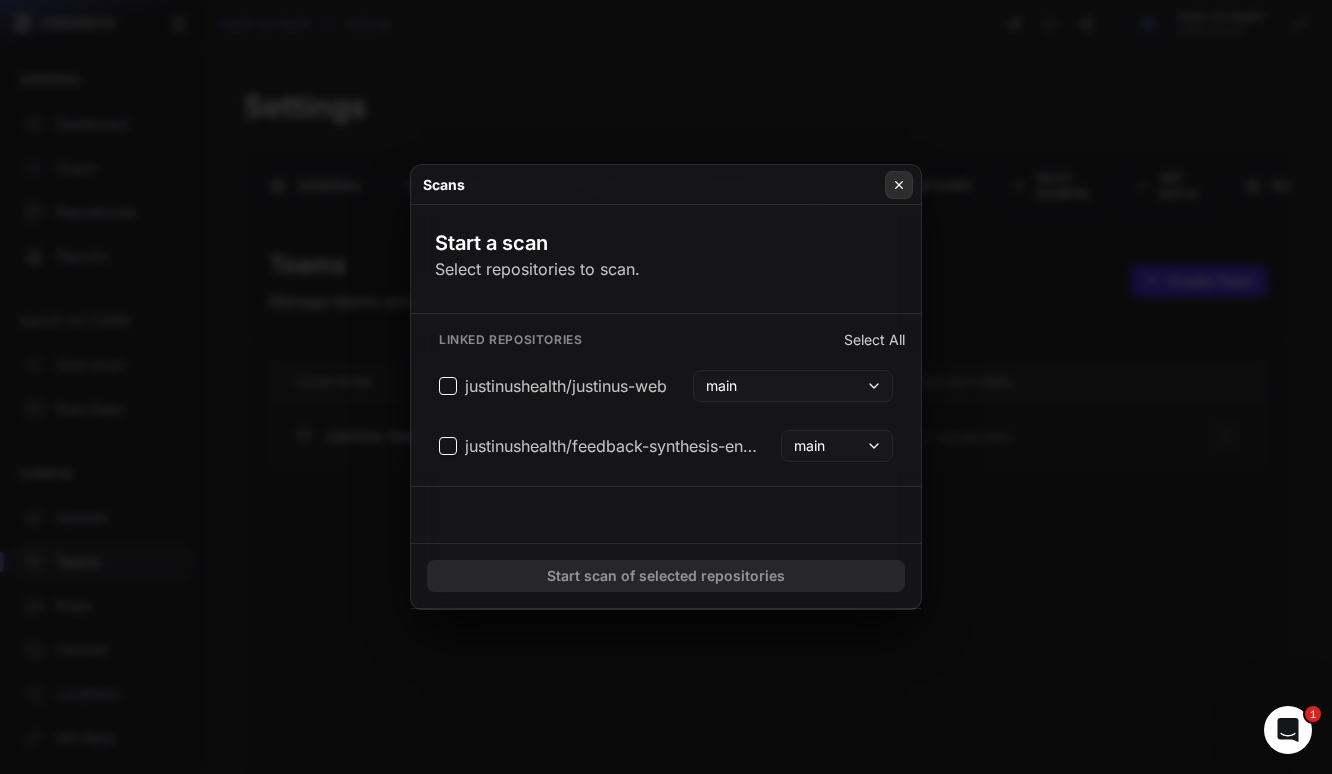click 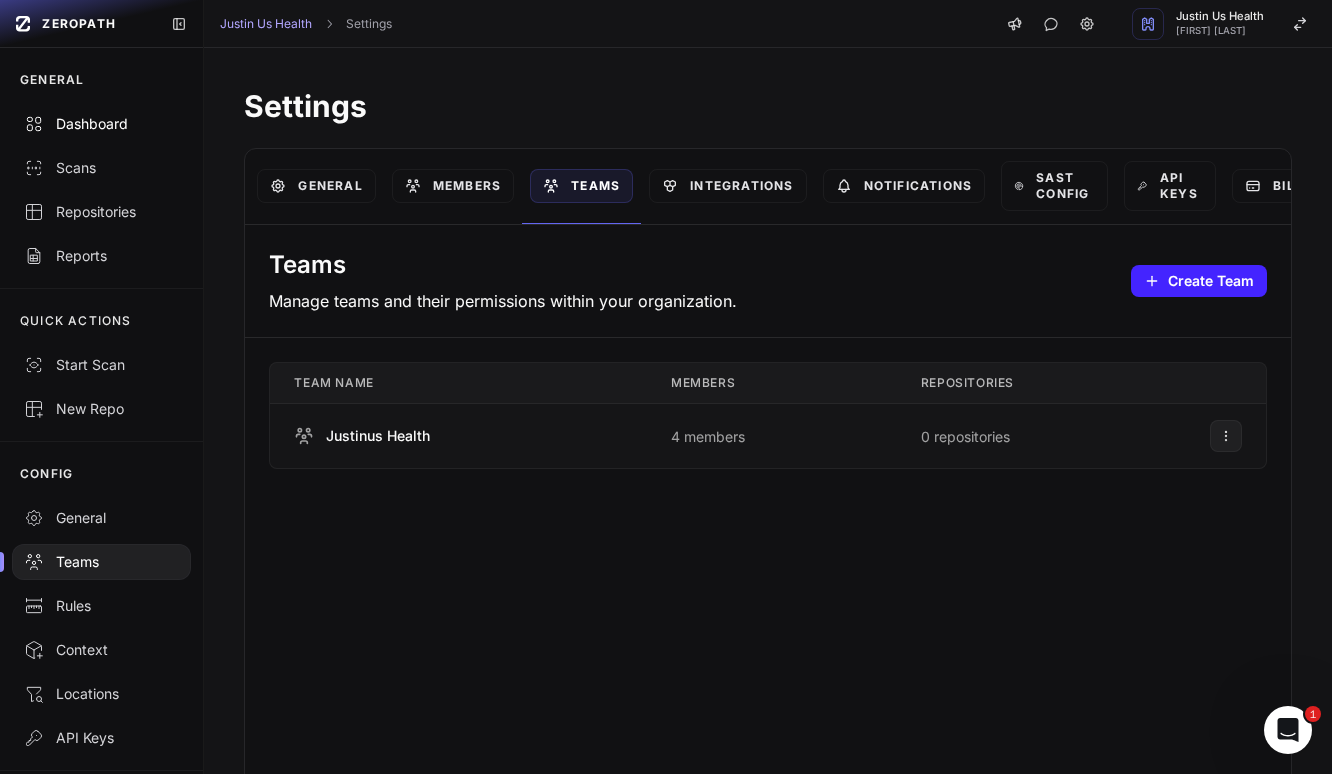 click on "Dashboard" at bounding box center [101, 124] 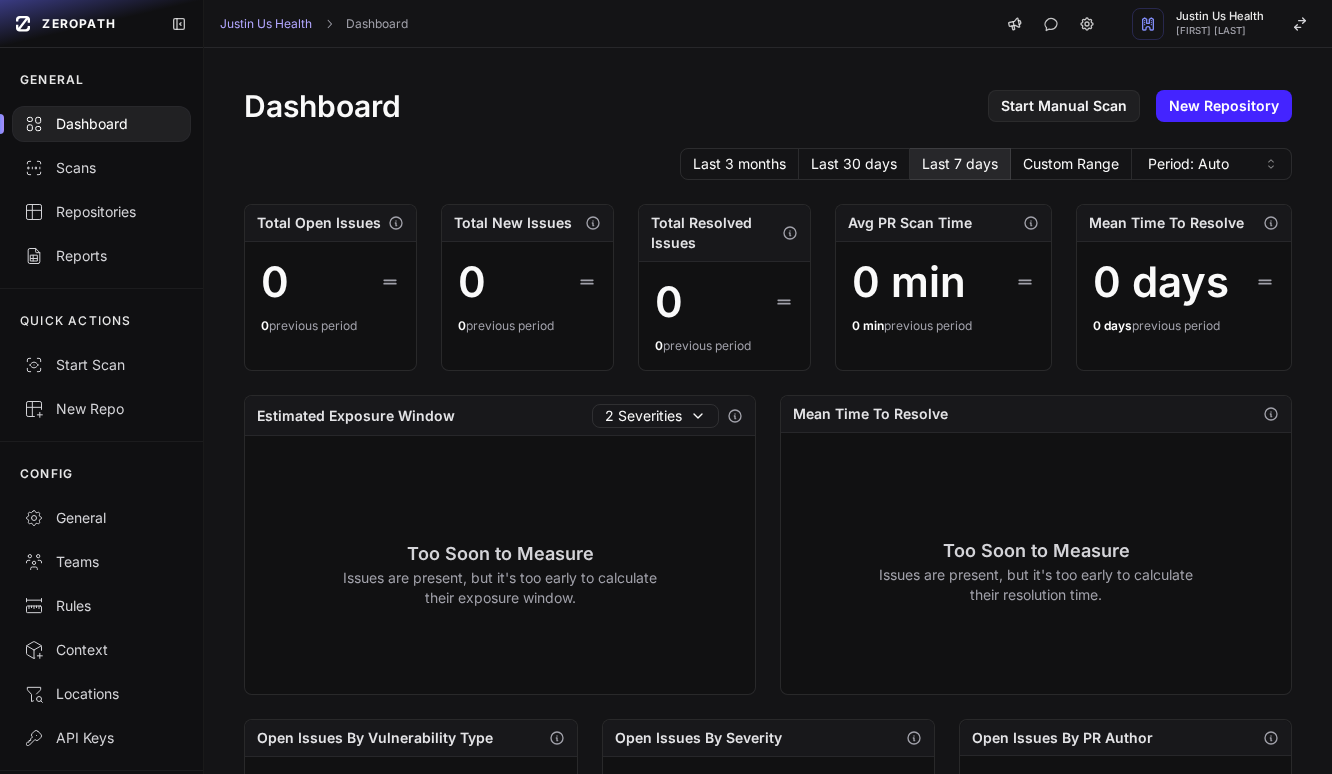 scroll, scrollTop: 0, scrollLeft: 0, axis: both 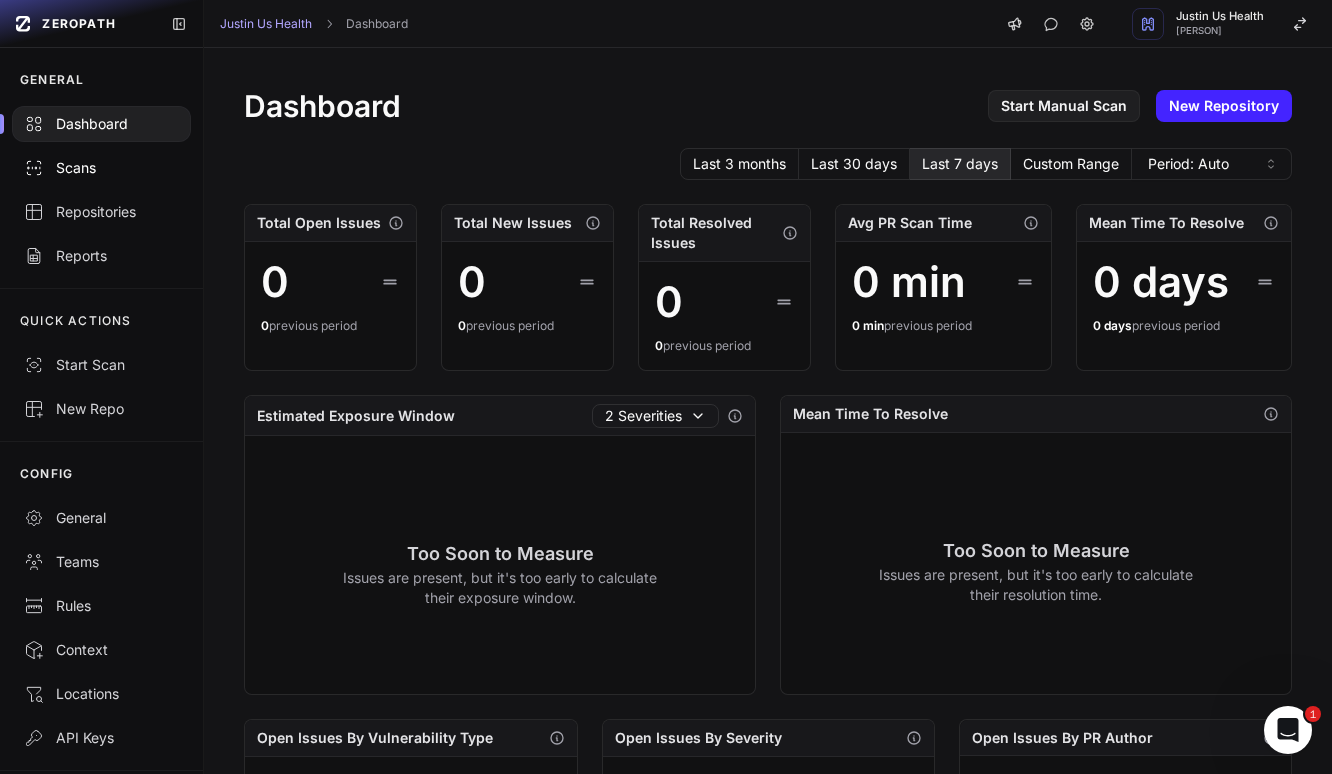 click on "Scans" at bounding box center (101, 168) 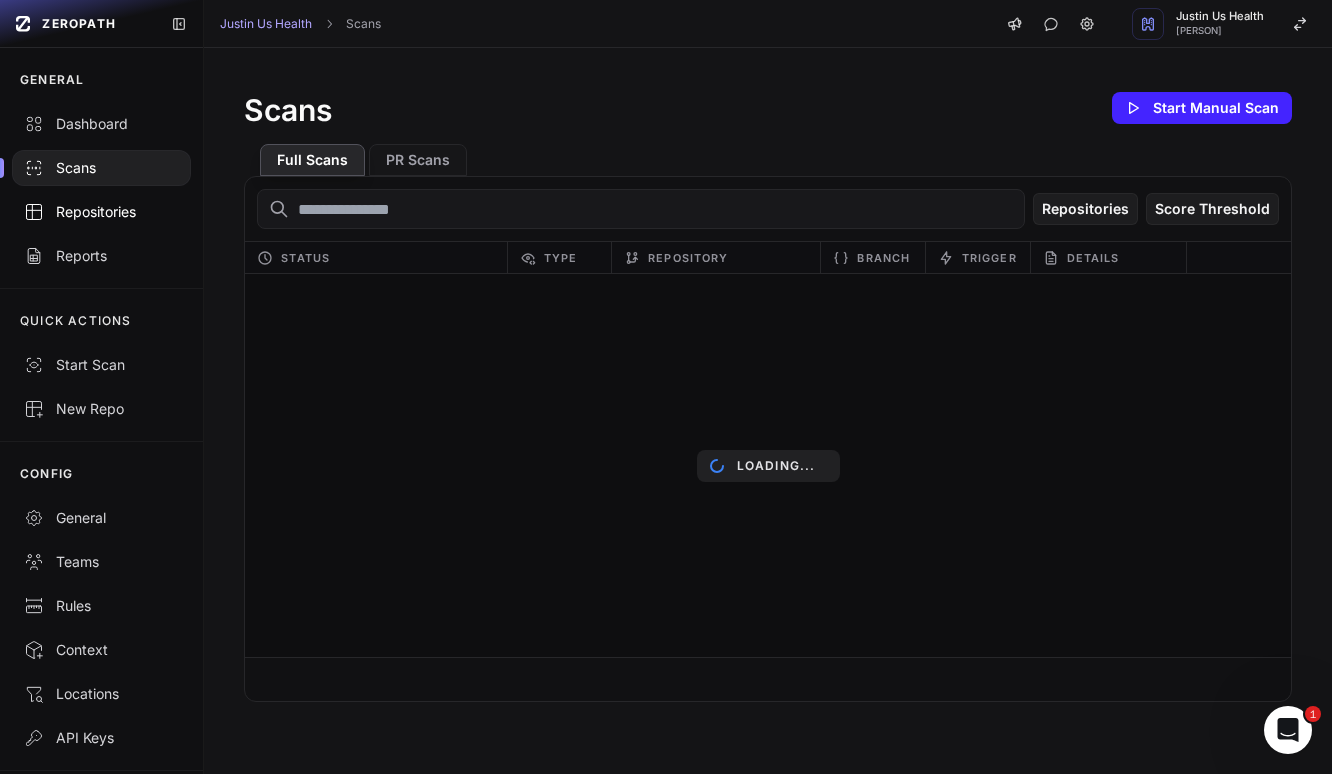 click on "Repositories" at bounding box center [101, 212] 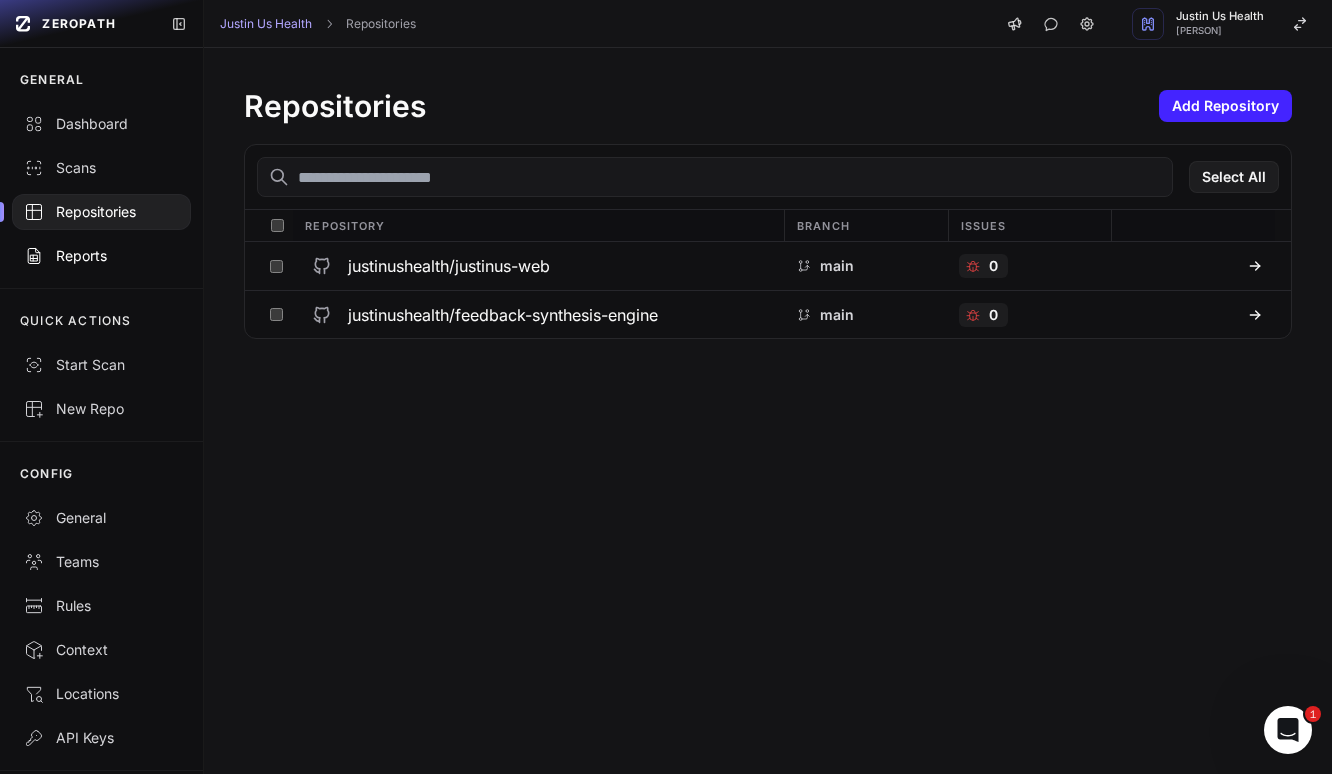 click on "Reports" at bounding box center [101, 256] 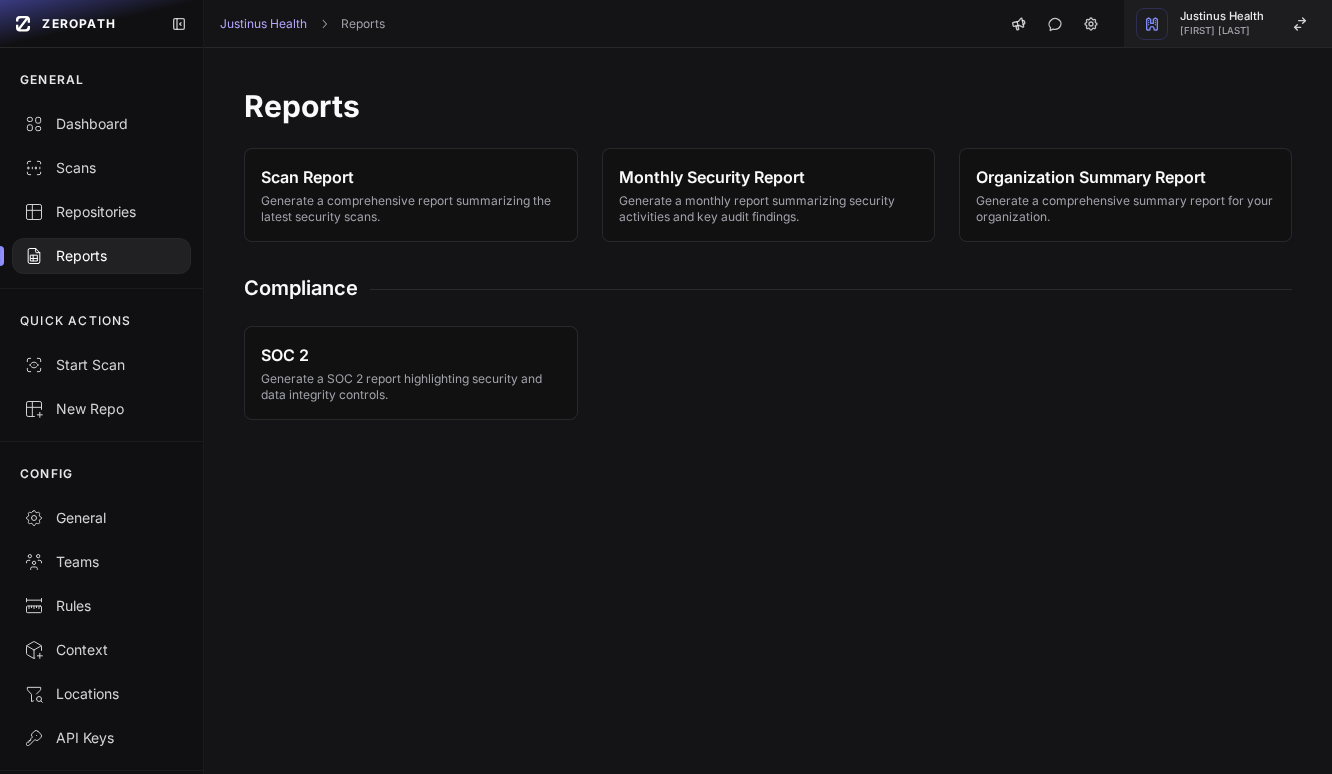 scroll, scrollTop: 0, scrollLeft: 0, axis: both 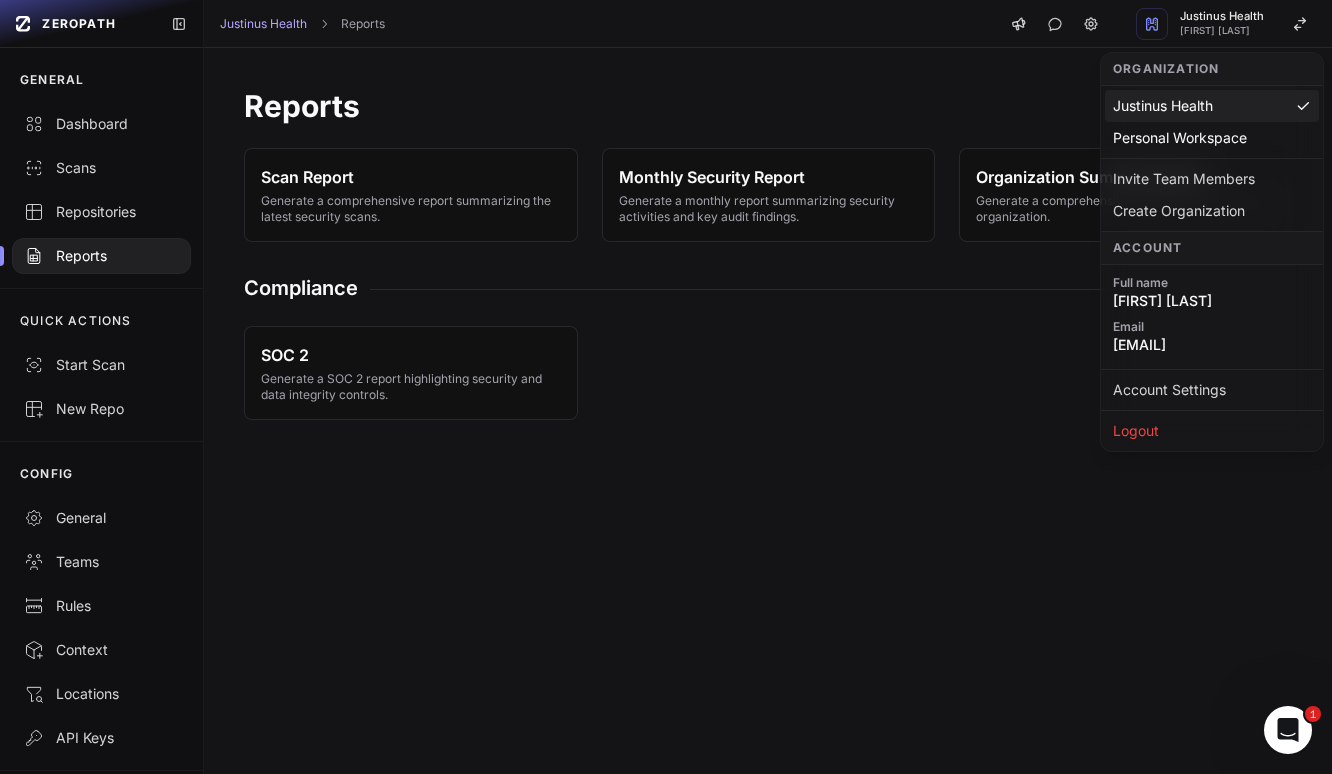 click on "SOC 2   Generate a SOC 2 report highlighting security and data integrity controls." at bounding box center (768, 399) 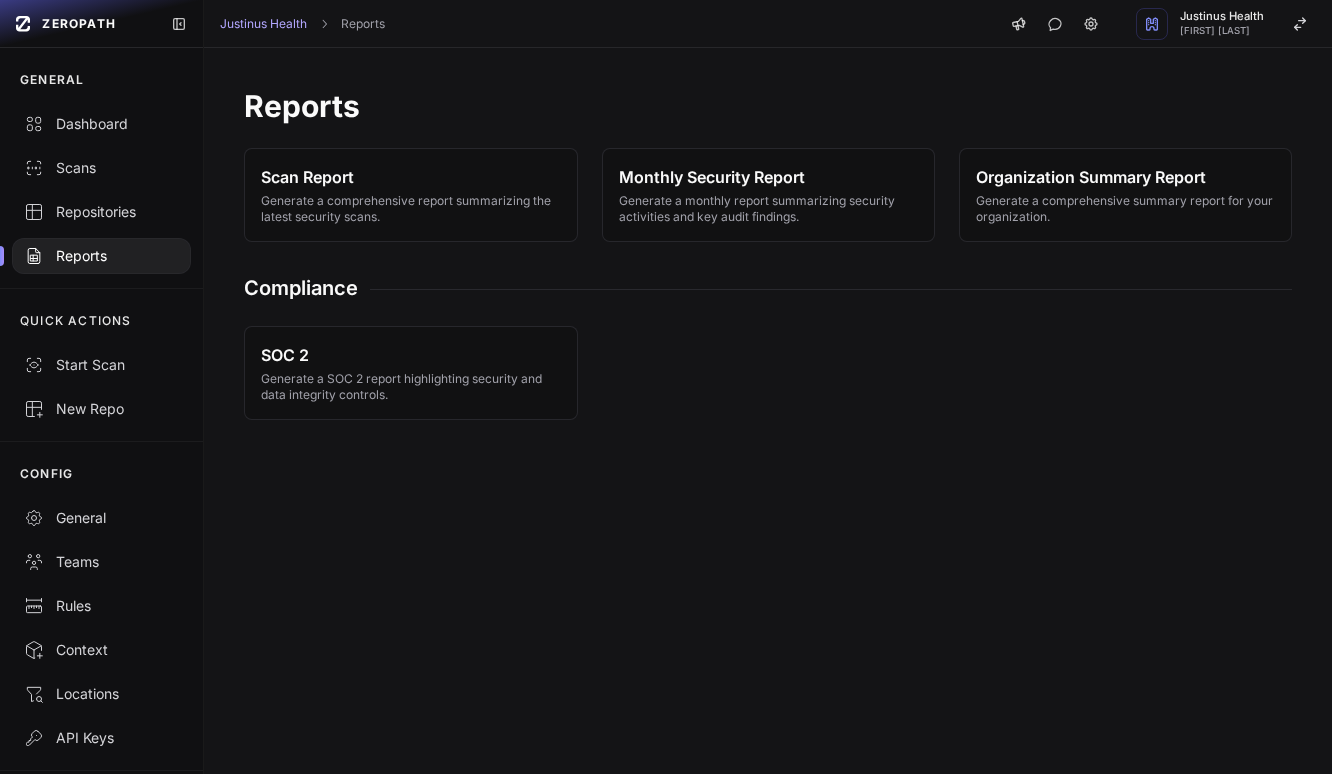 scroll, scrollTop: 0, scrollLeft: 0, axis: both 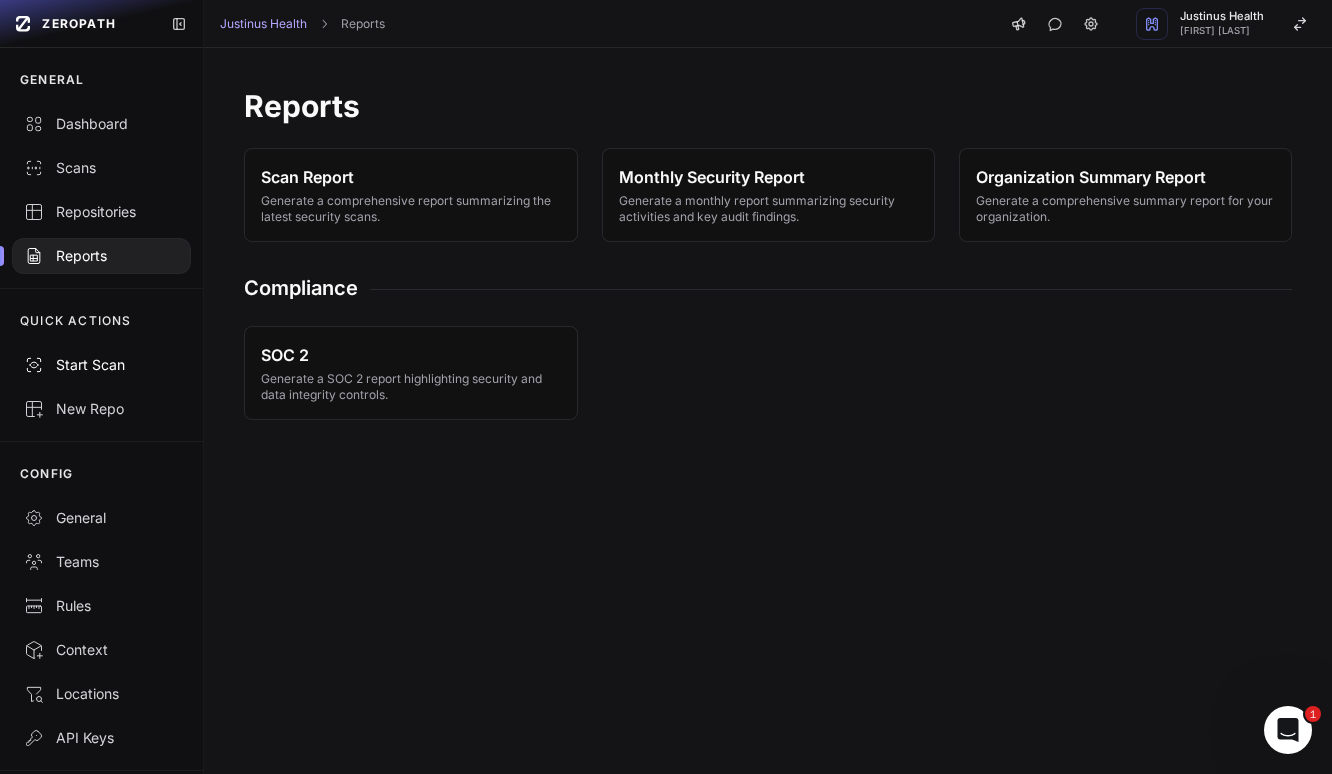 click on "Start Scan" at bounding box center [101, 365] 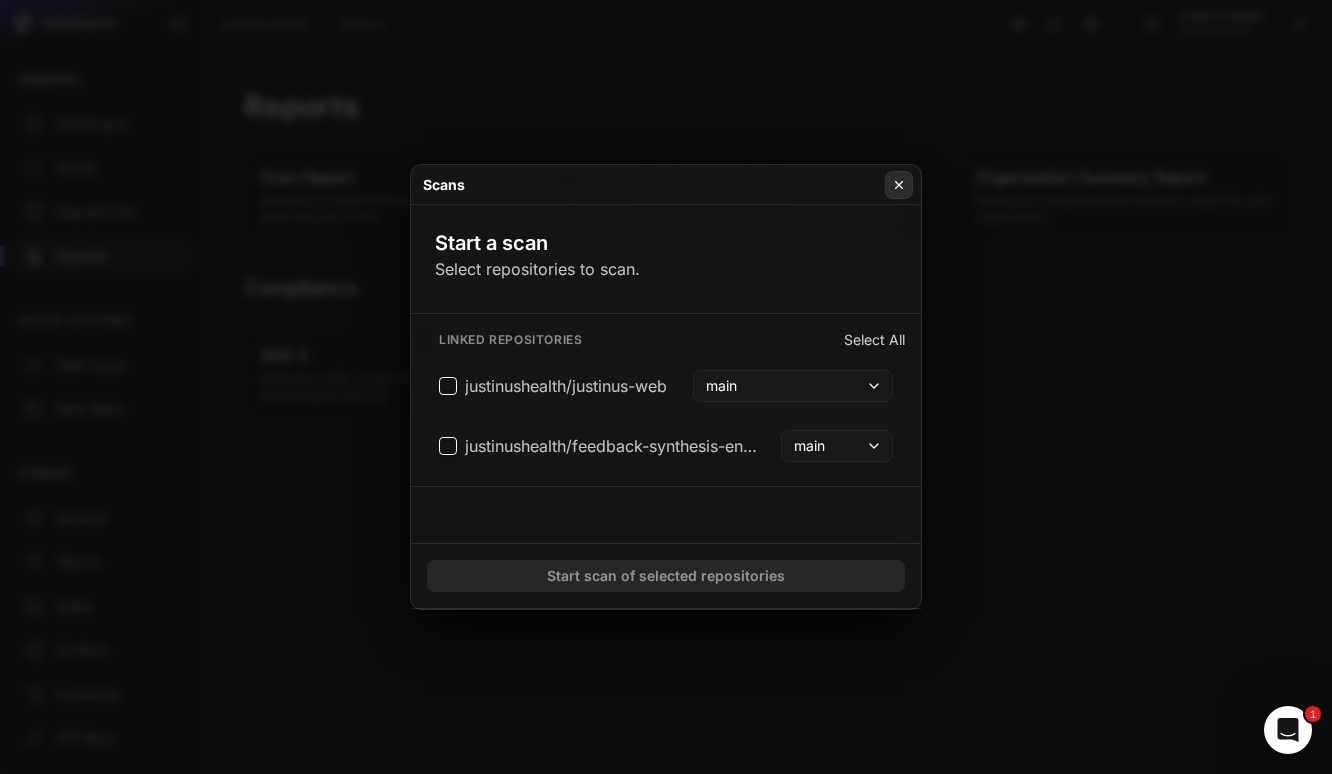 click 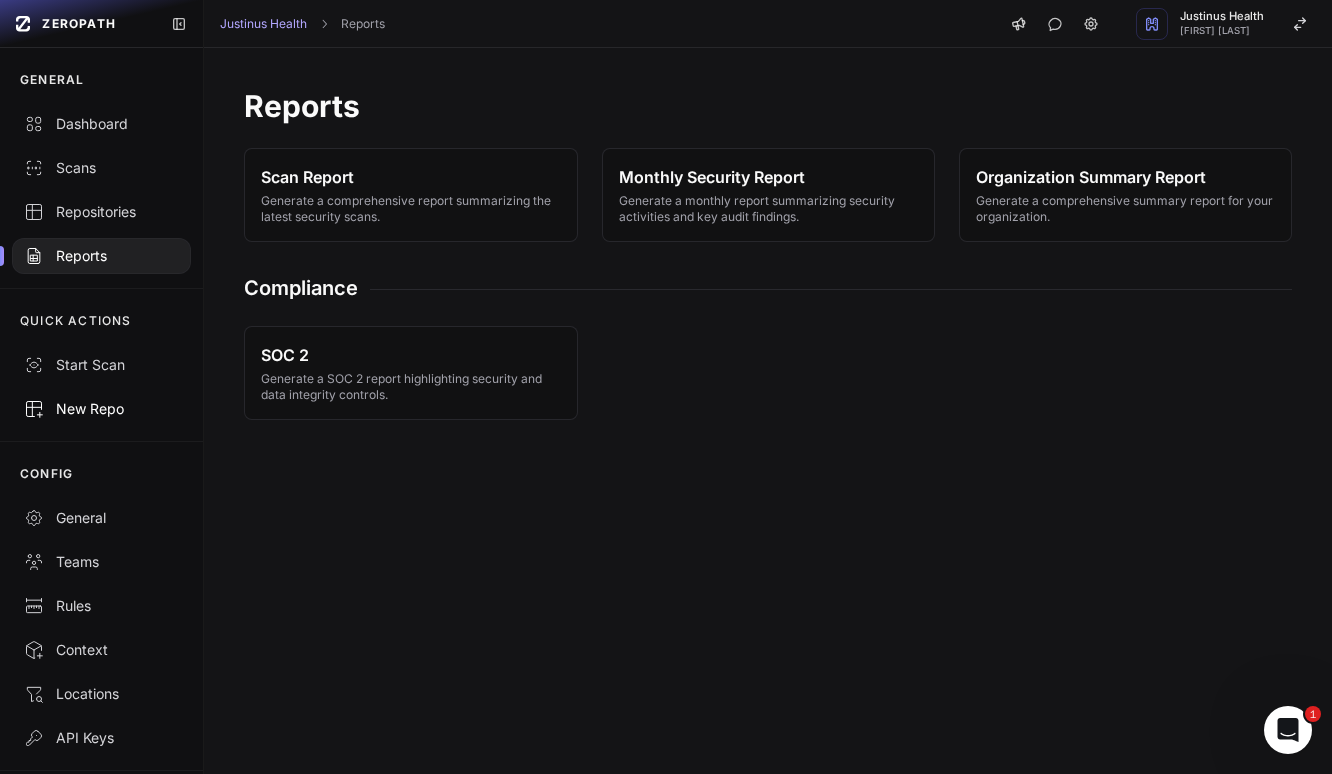 click on "New Repo" at bounding box center (101, 409) 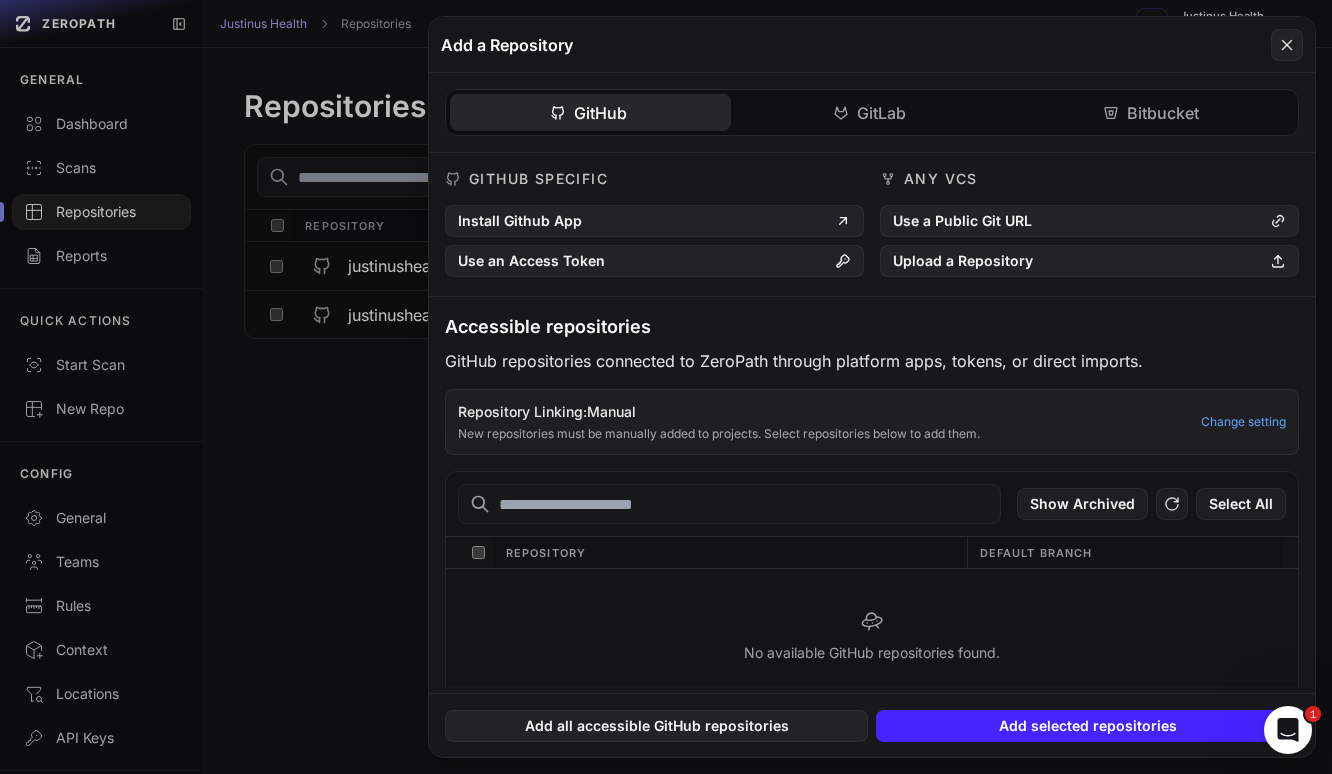 click 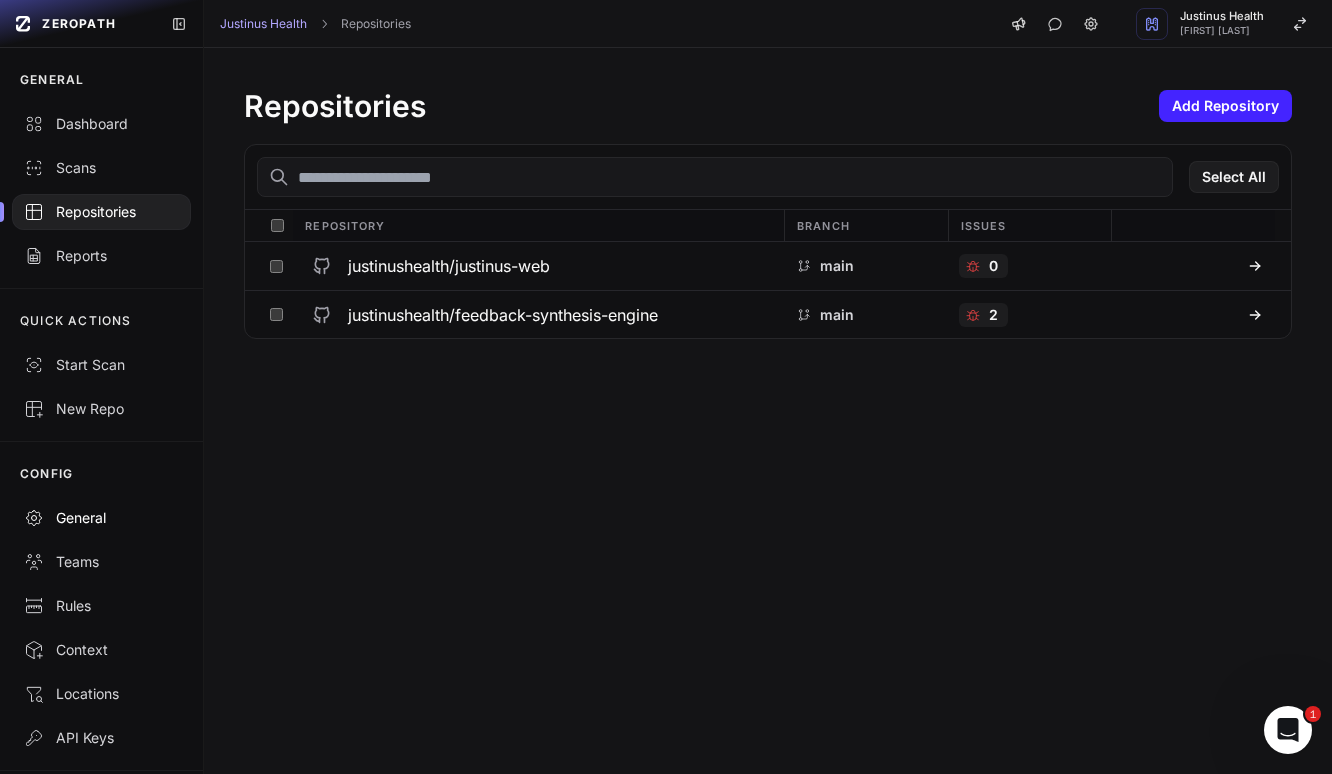click on "General" at bounding box center [101, 518] 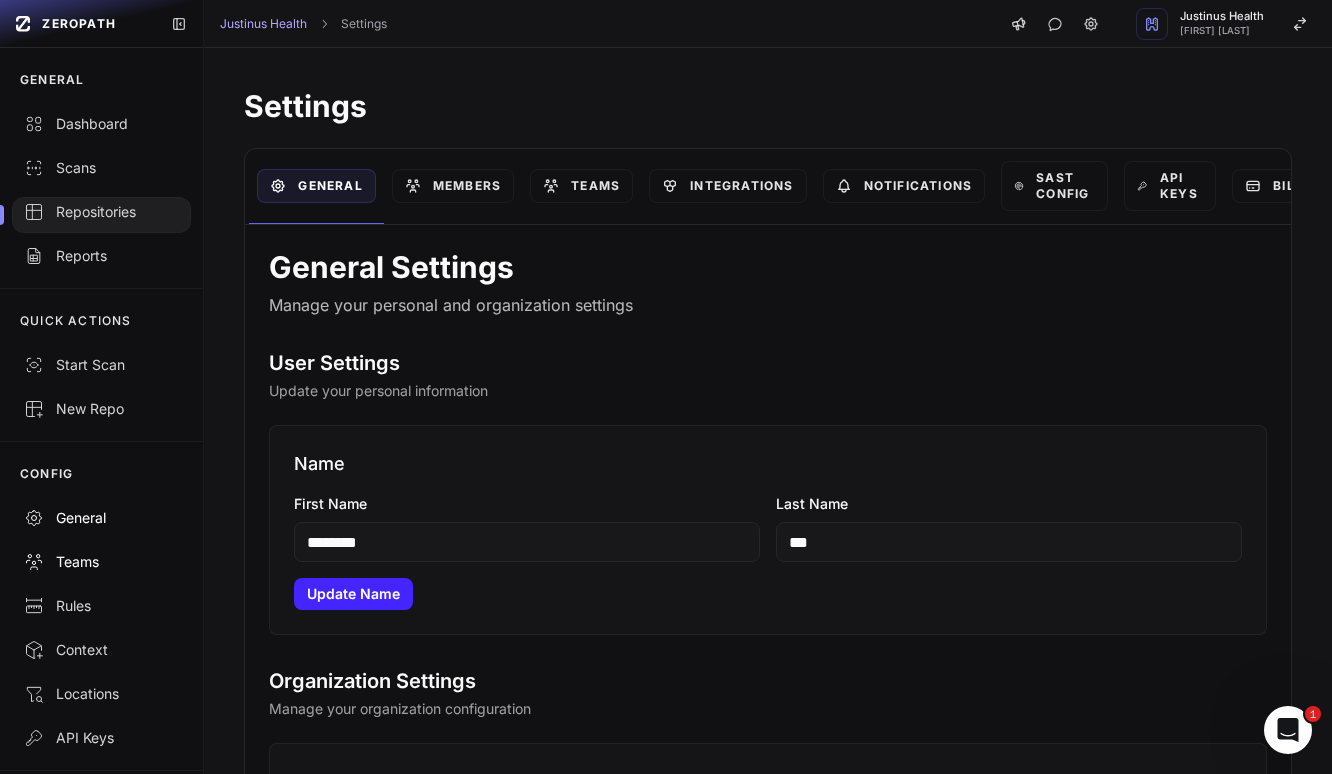 click on "Teams" at bounding box center [101, 562] 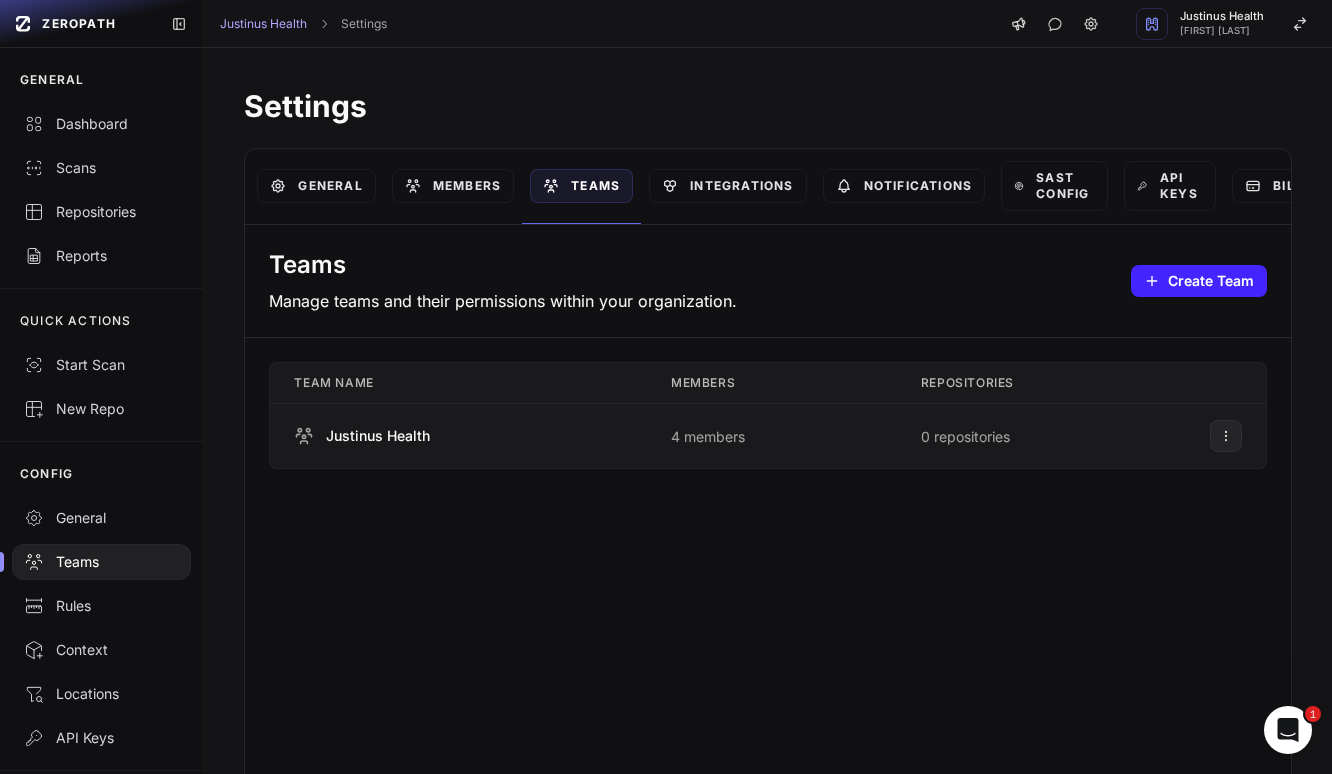 click on "Justinus Health" at bounding box center [458, 436] 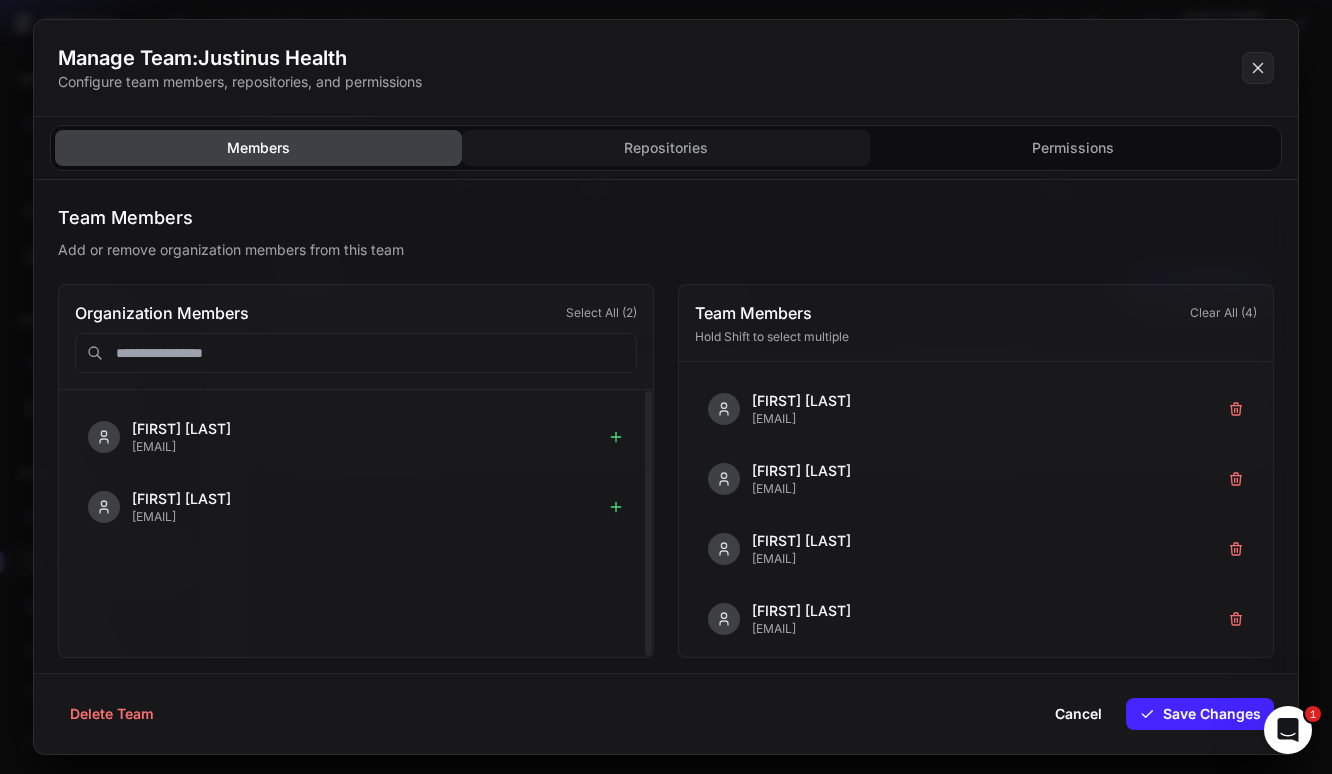 click on "Repositories" 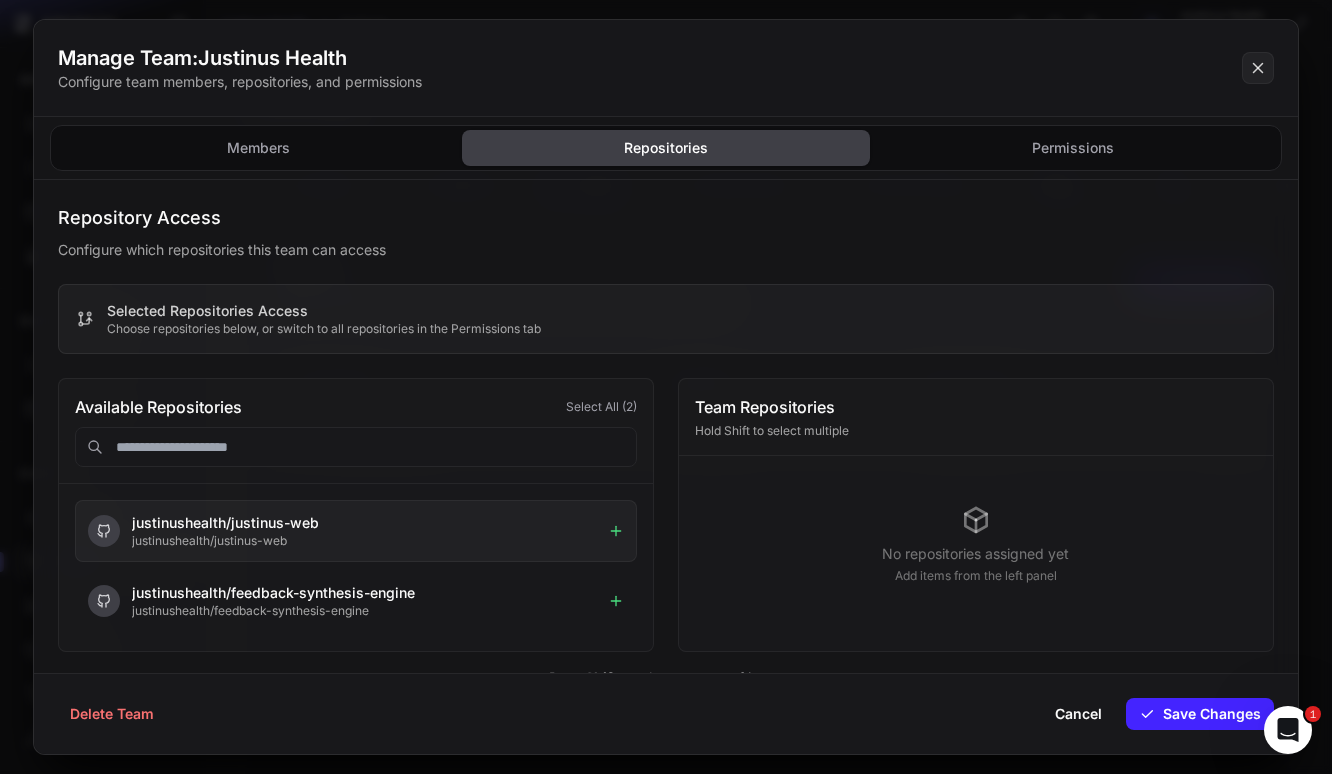click on "justinushealth/justinus-web   justinushealth/justinus-web" at bounding box center [356, 531] 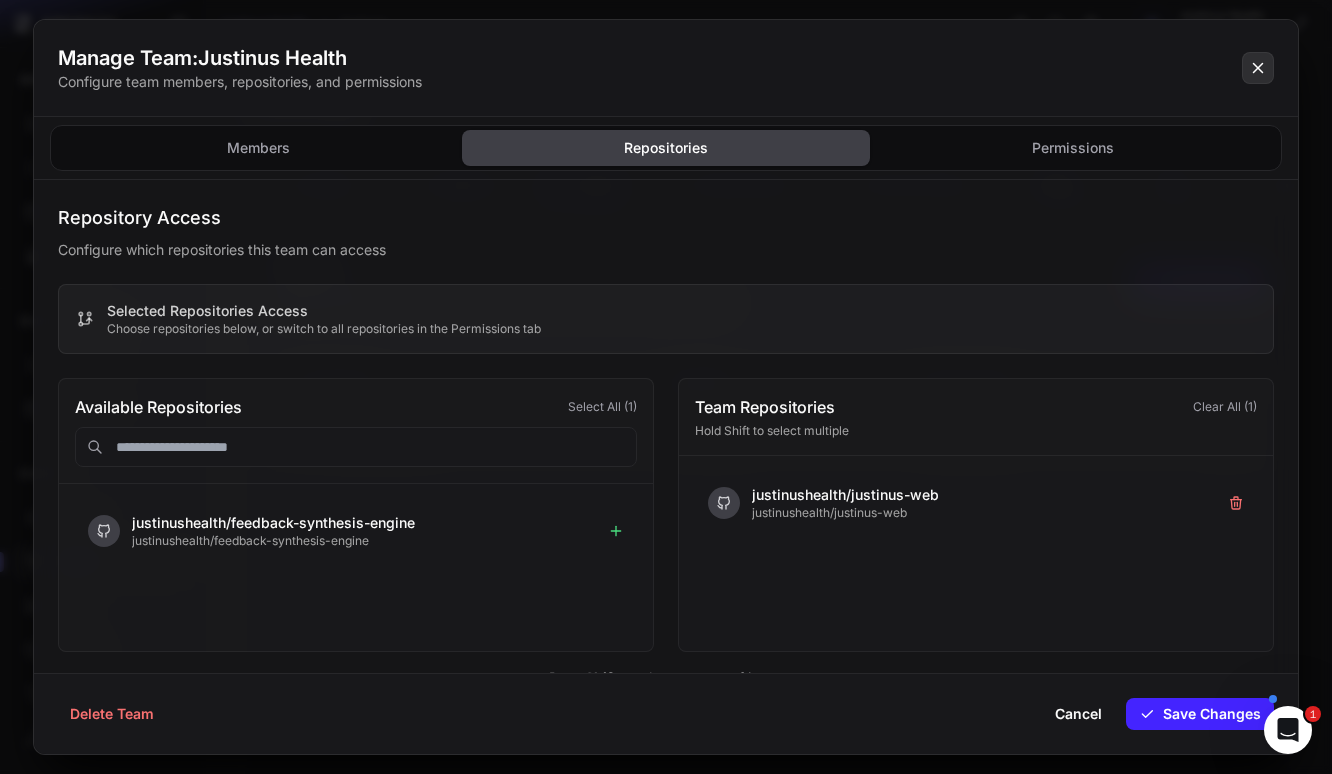 click at bounding box center (1258, 68) 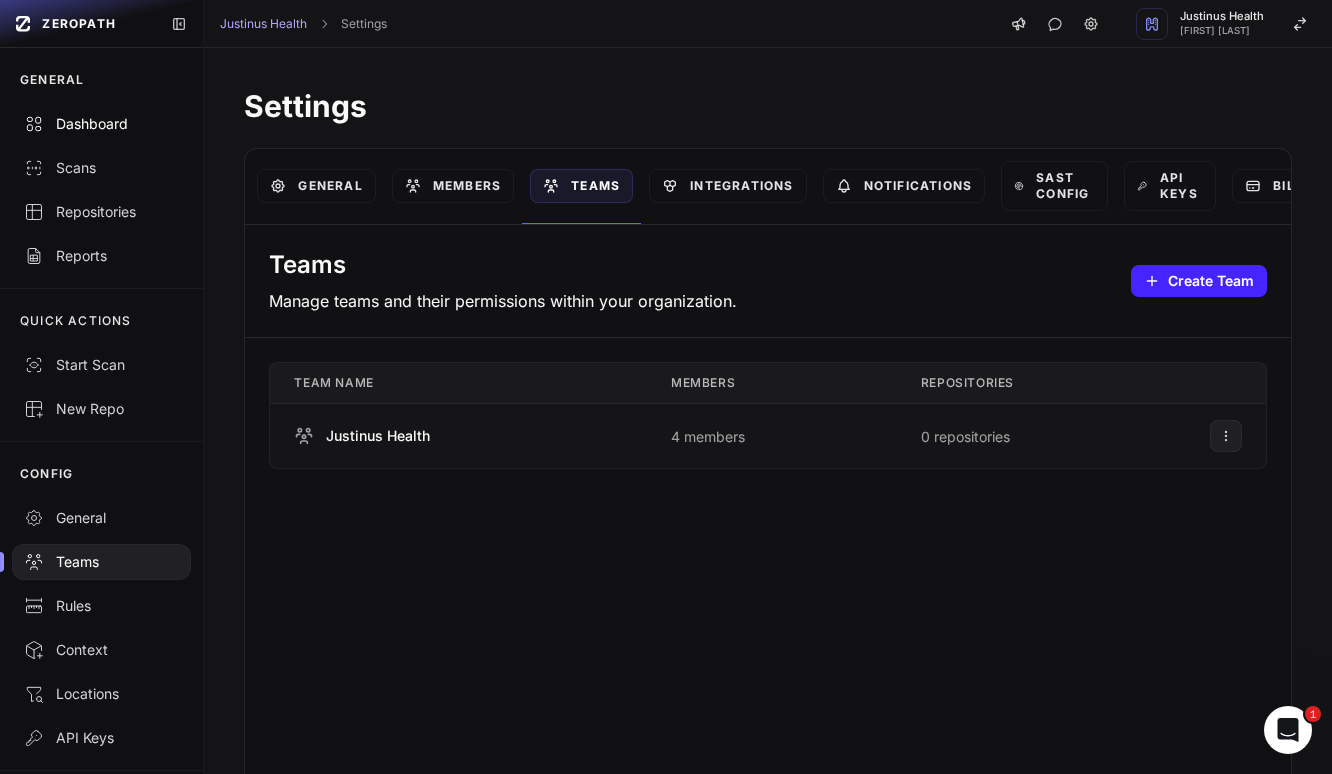 click on "Dashboard" at bounding box center (101, 124) 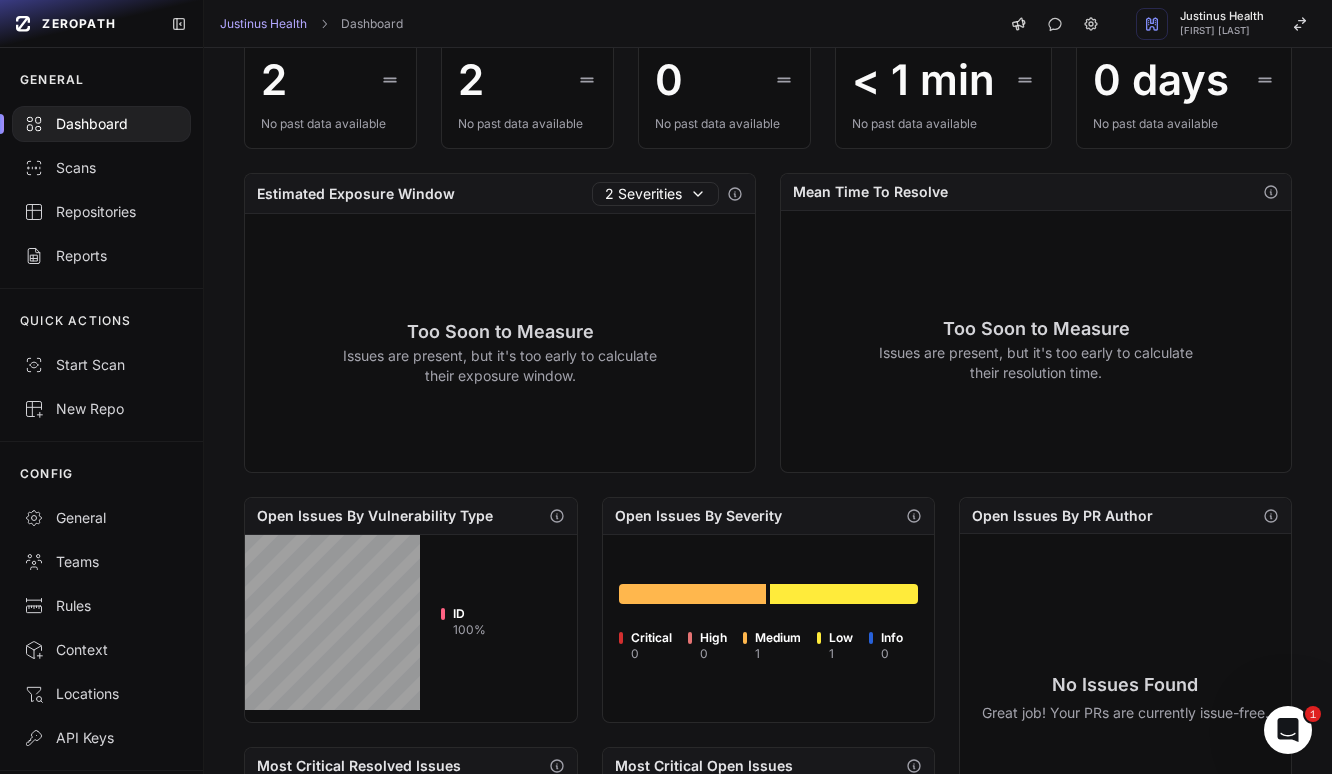 scroll, scrollTop: 607, scrollLeft: 0, axis: vertical 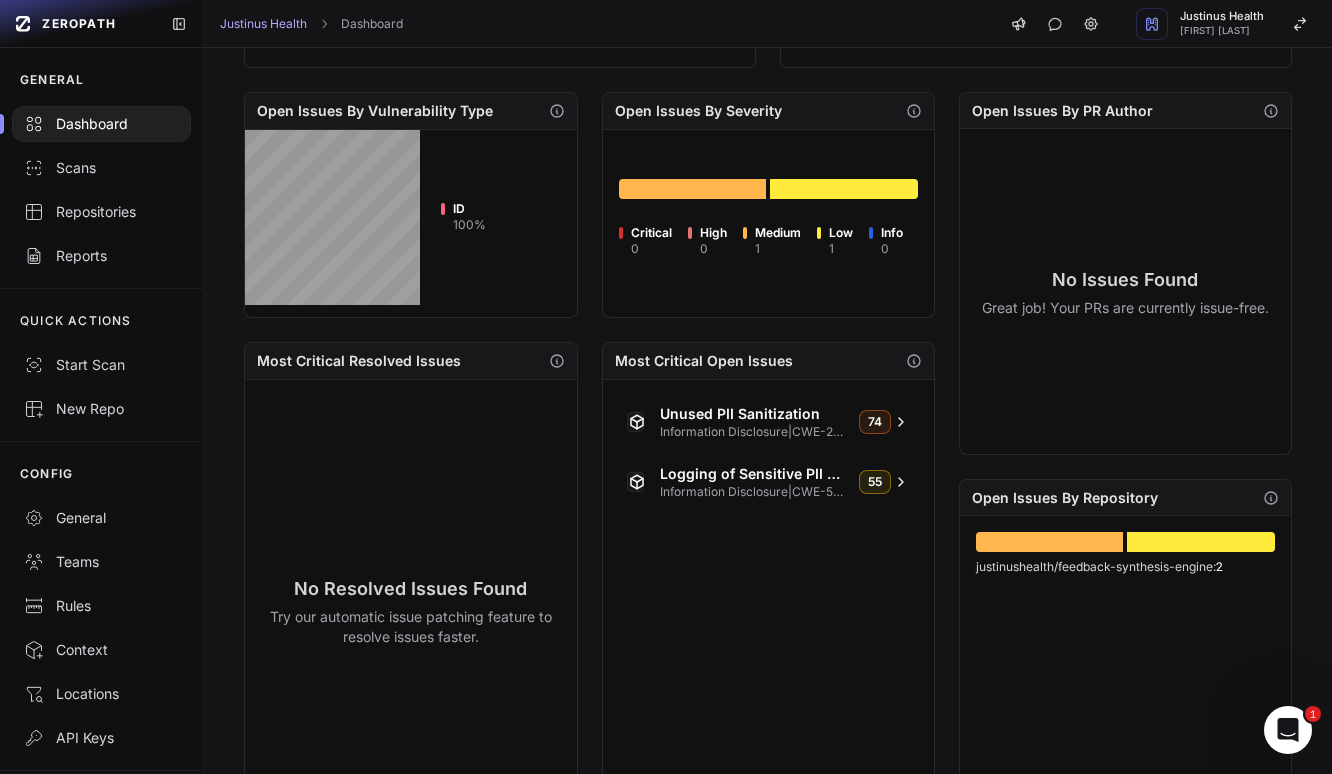 click 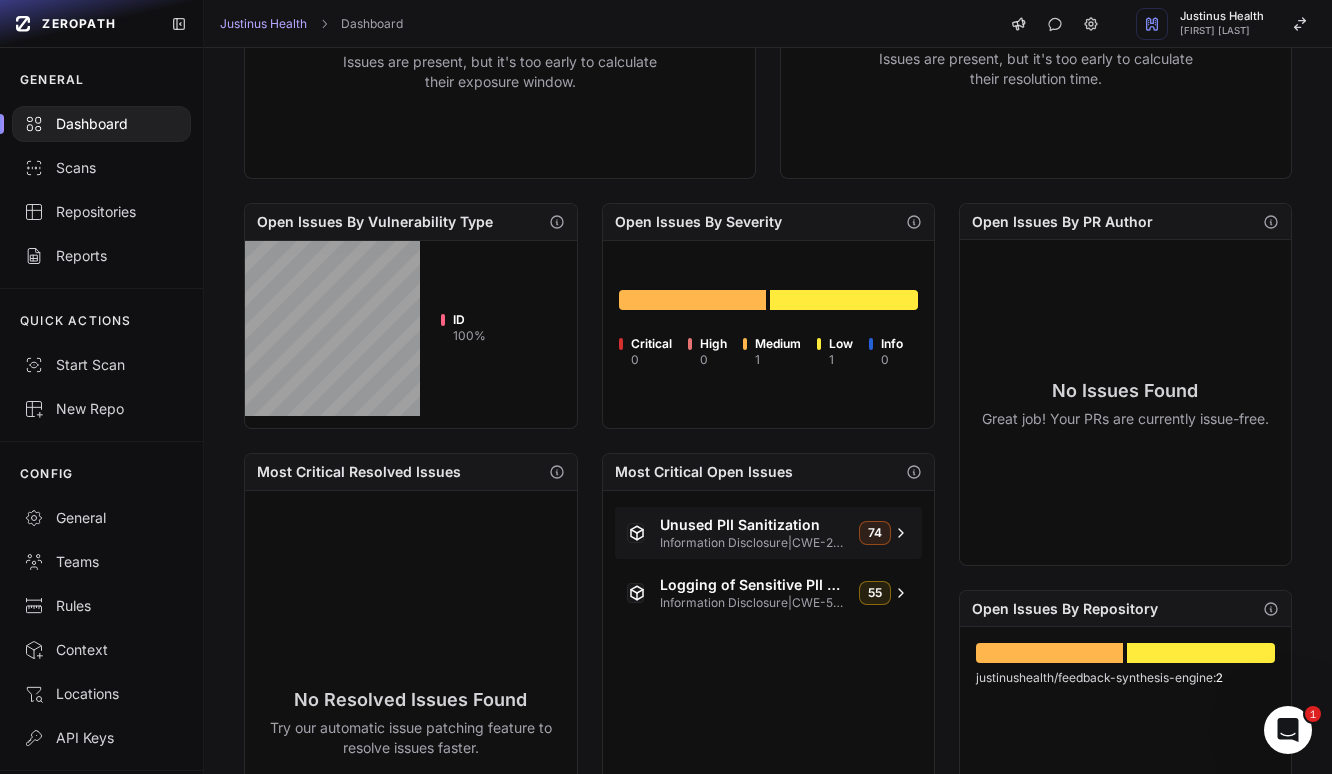 scroll, scrollTop: 715, scrollLeft: 0, axis: vertical 